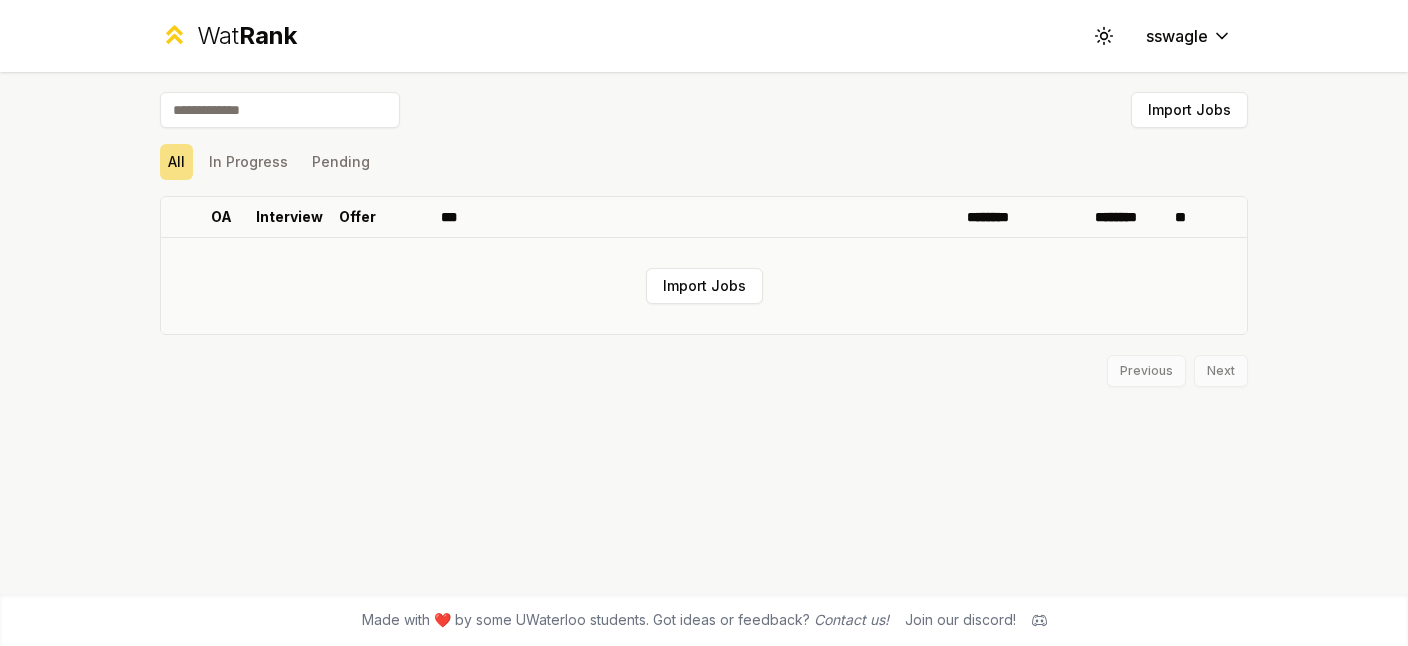scroll, scrollTop: 0, scrollLeft: 0, axis: both 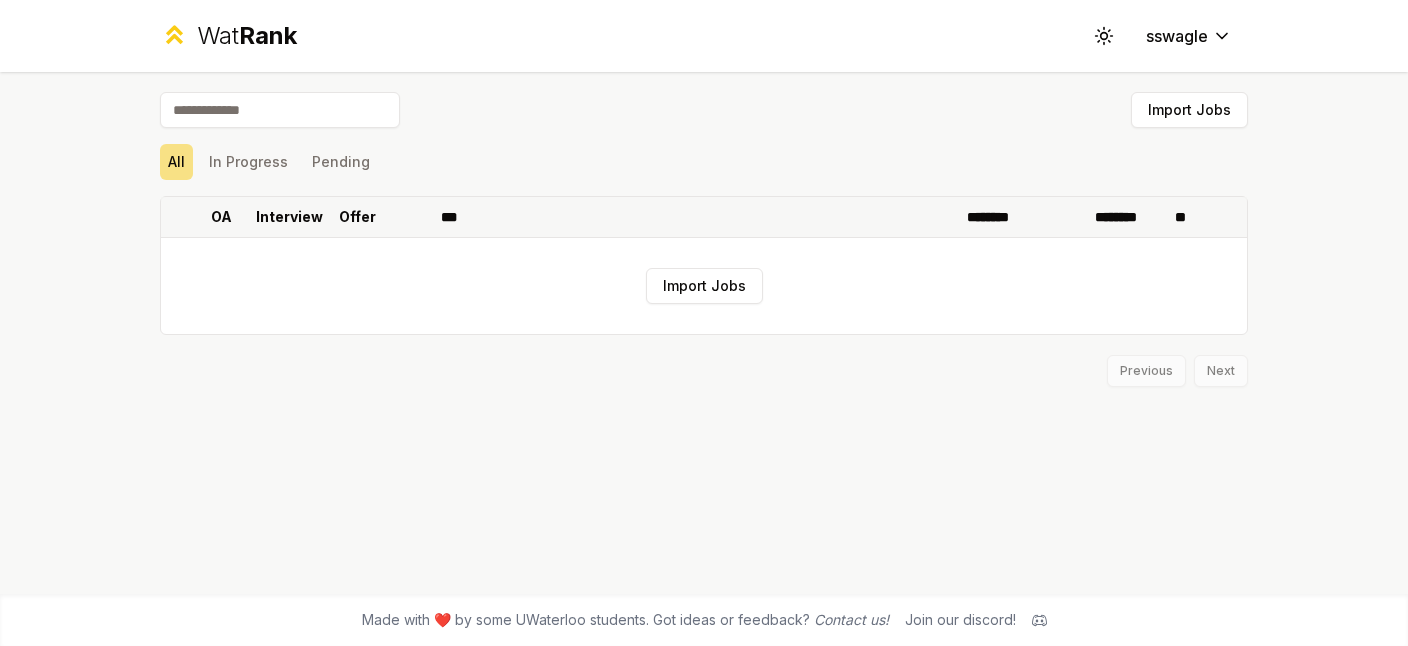 click on "Interview" at bounding box center [289, 217] 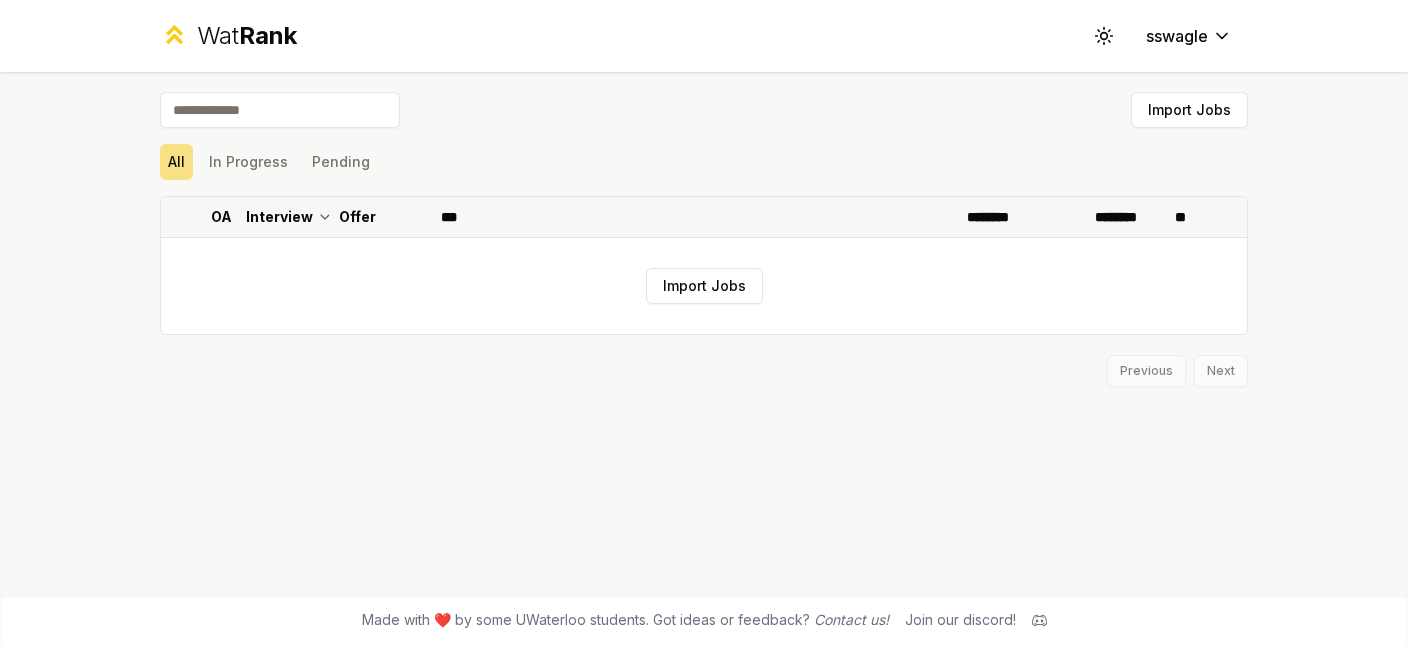 click on "OA" at bounding box center [221, 217] 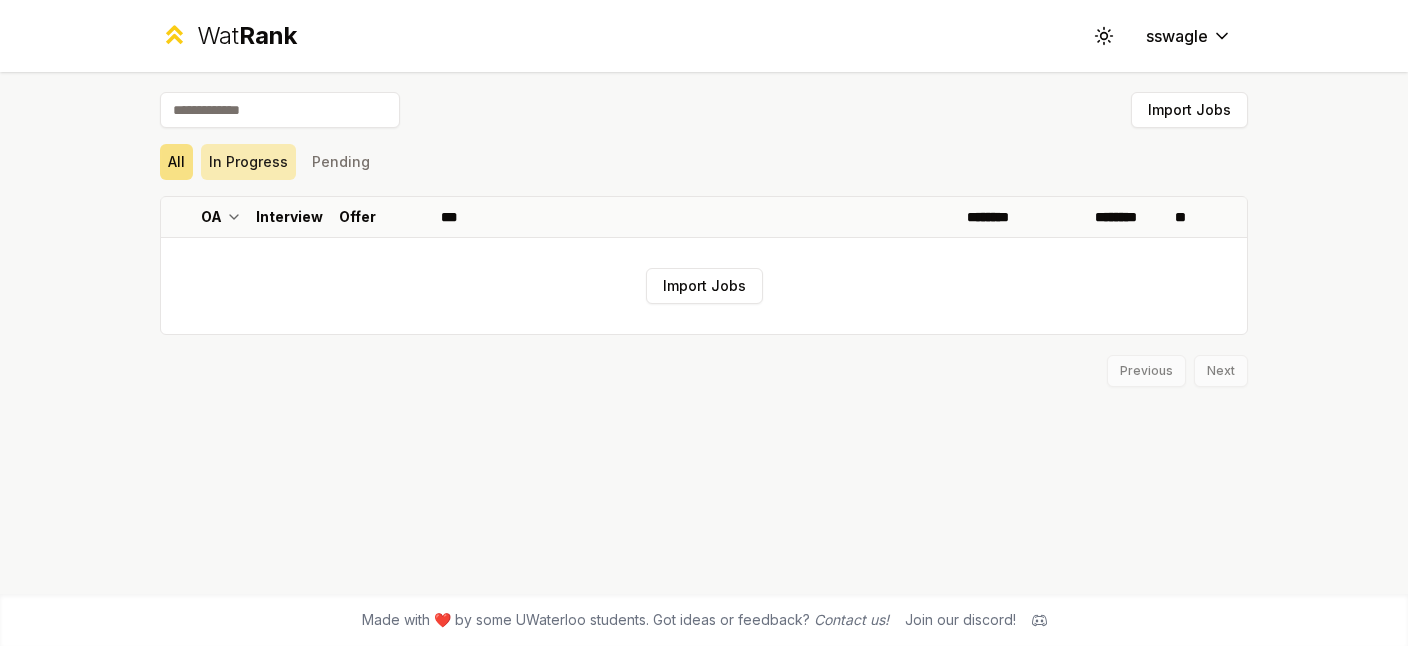 click on "In Progress" at bounding box center [248, 162] 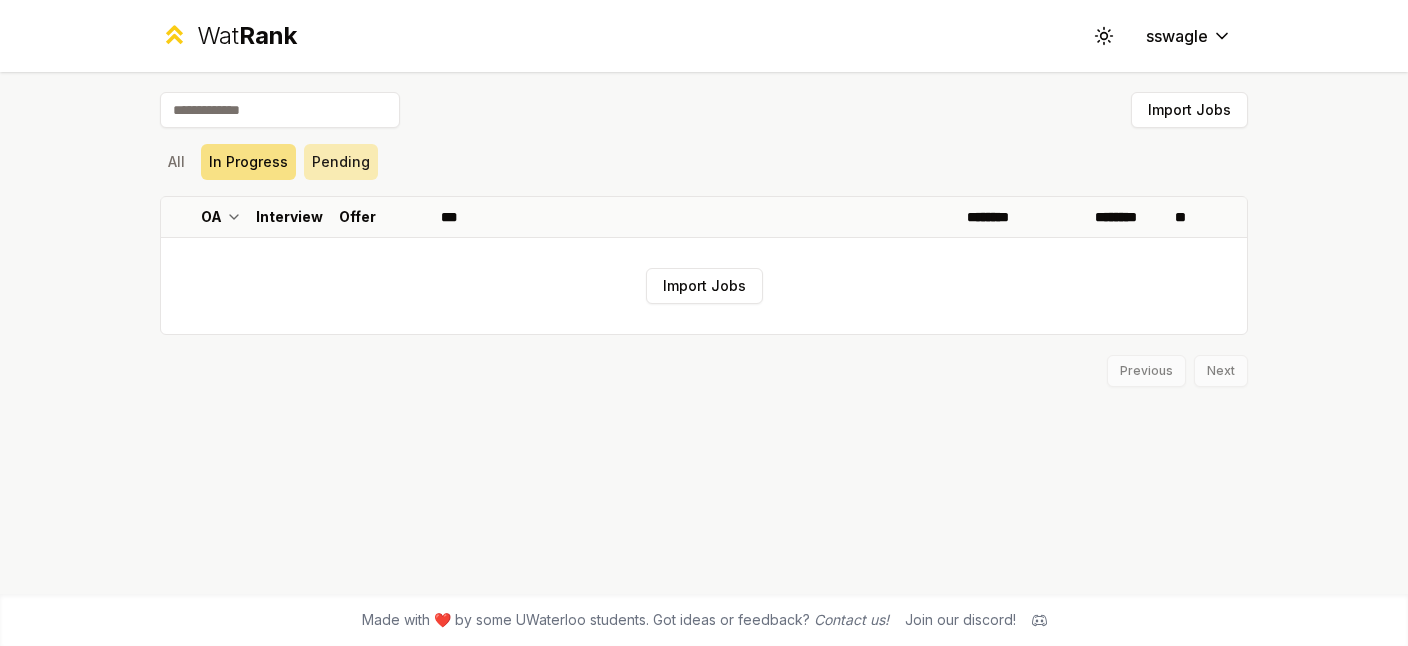click on "Pending" at bounding box center [341, 162] 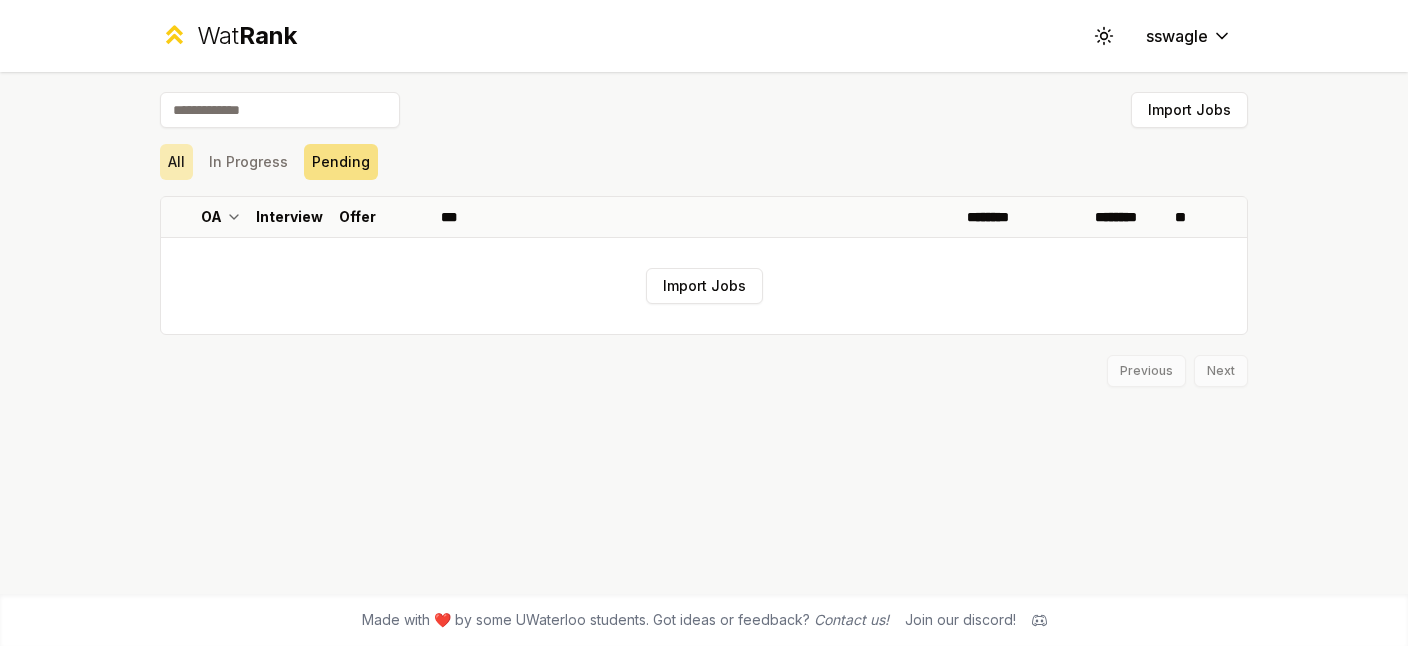 click on "All" at bounding box center (176, 162) 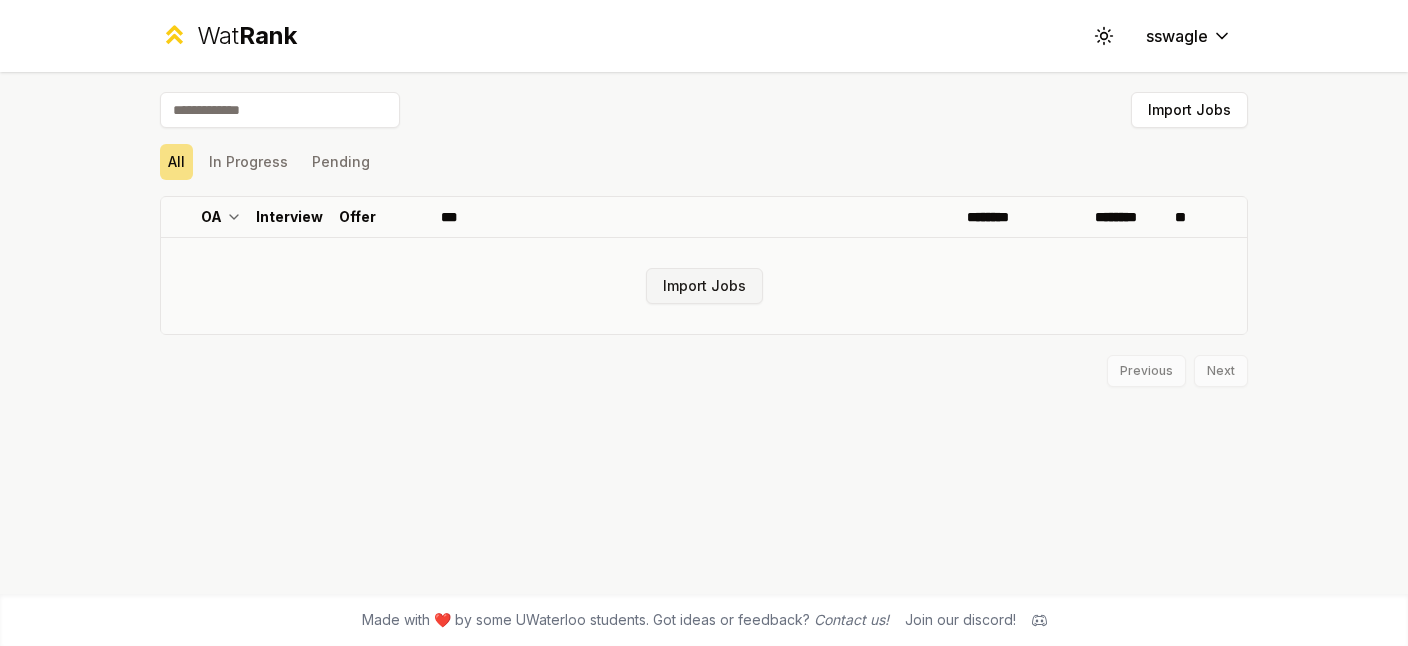 click on "Import Jobs" at bounding box center [704, 286] 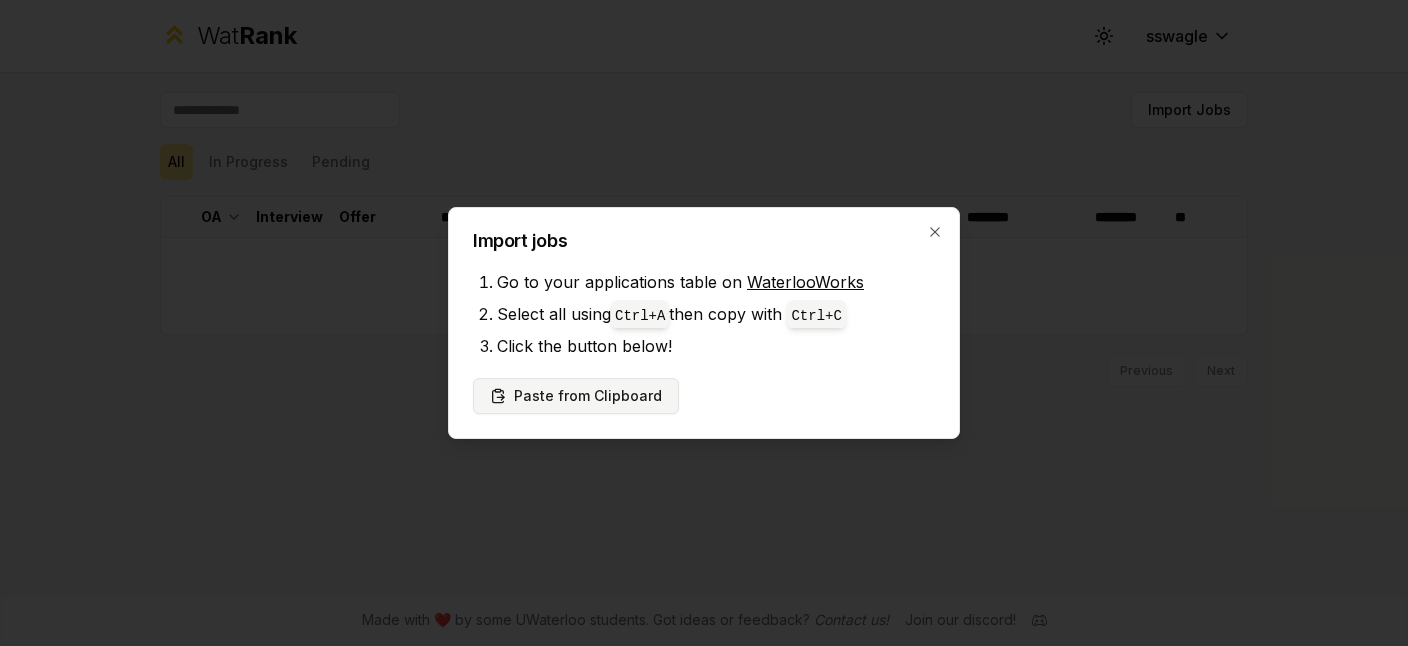 click on "Paste from Clipboard" at bounding box center (576, 396) 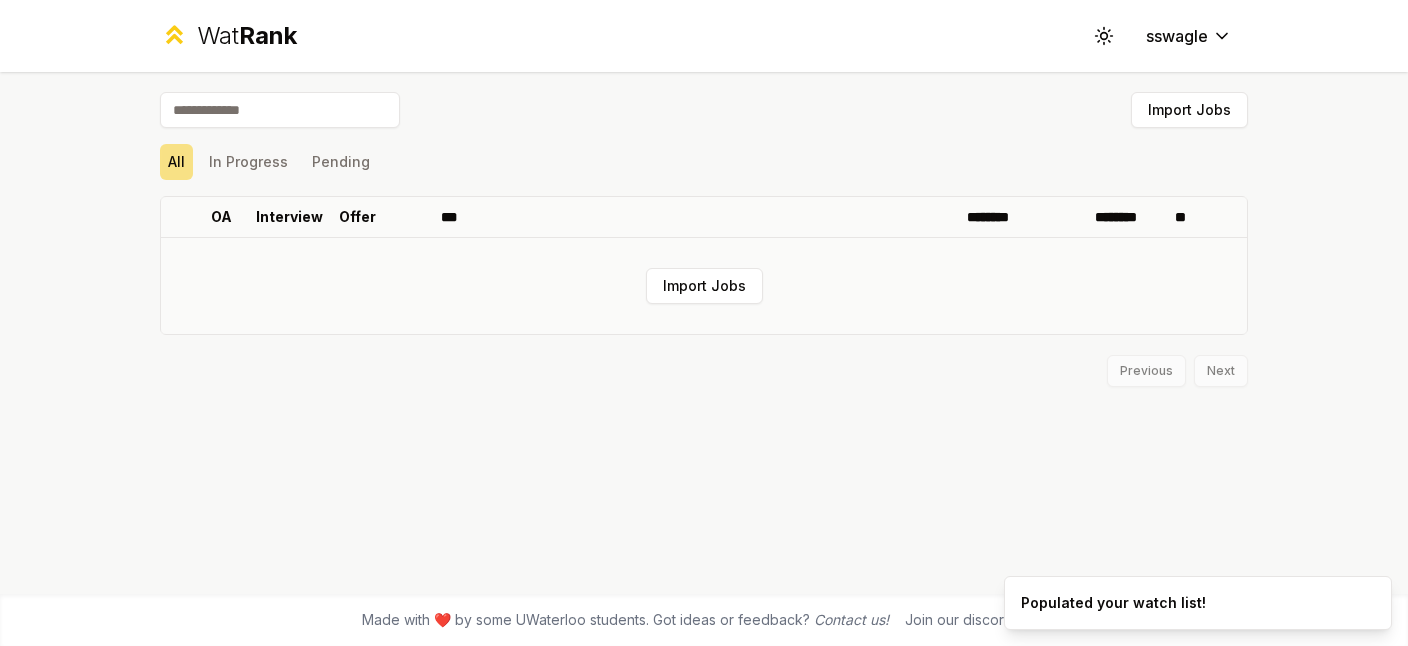 click on "Import Jobs" at bounding box center [704, 286] 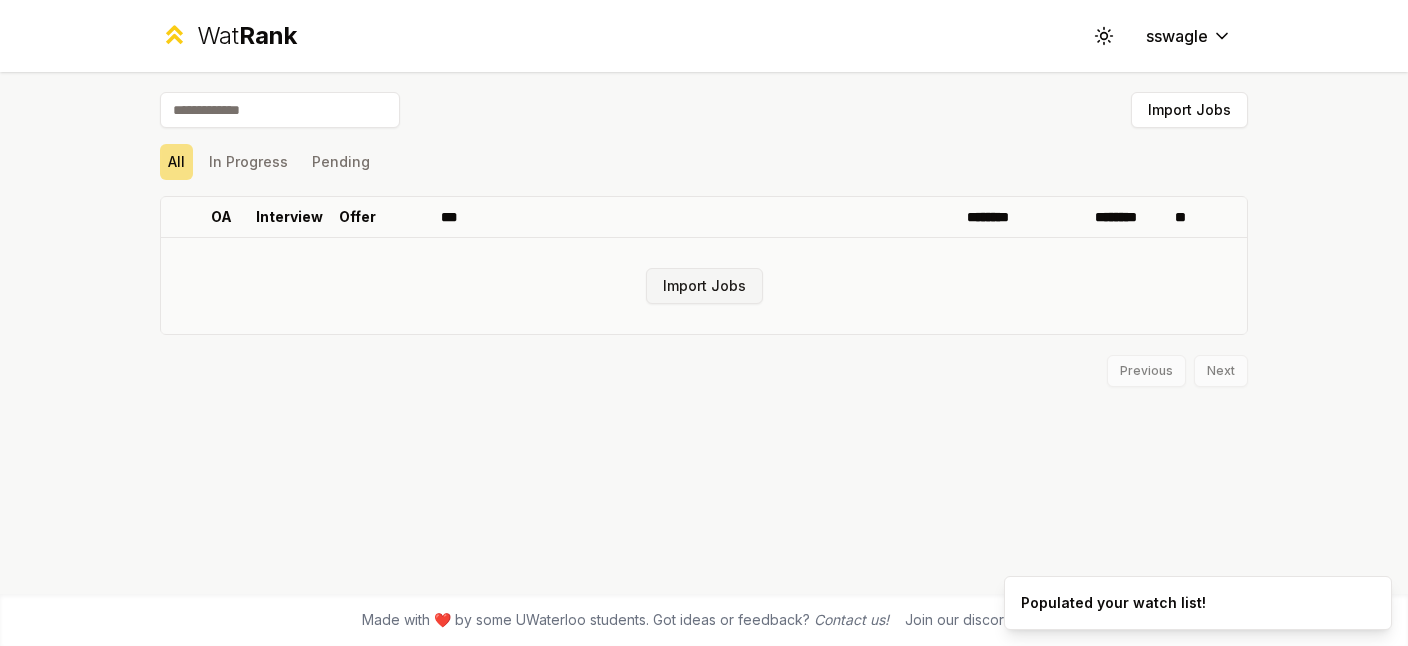 click on "Import Jobs" at bounding box center (704, 286) 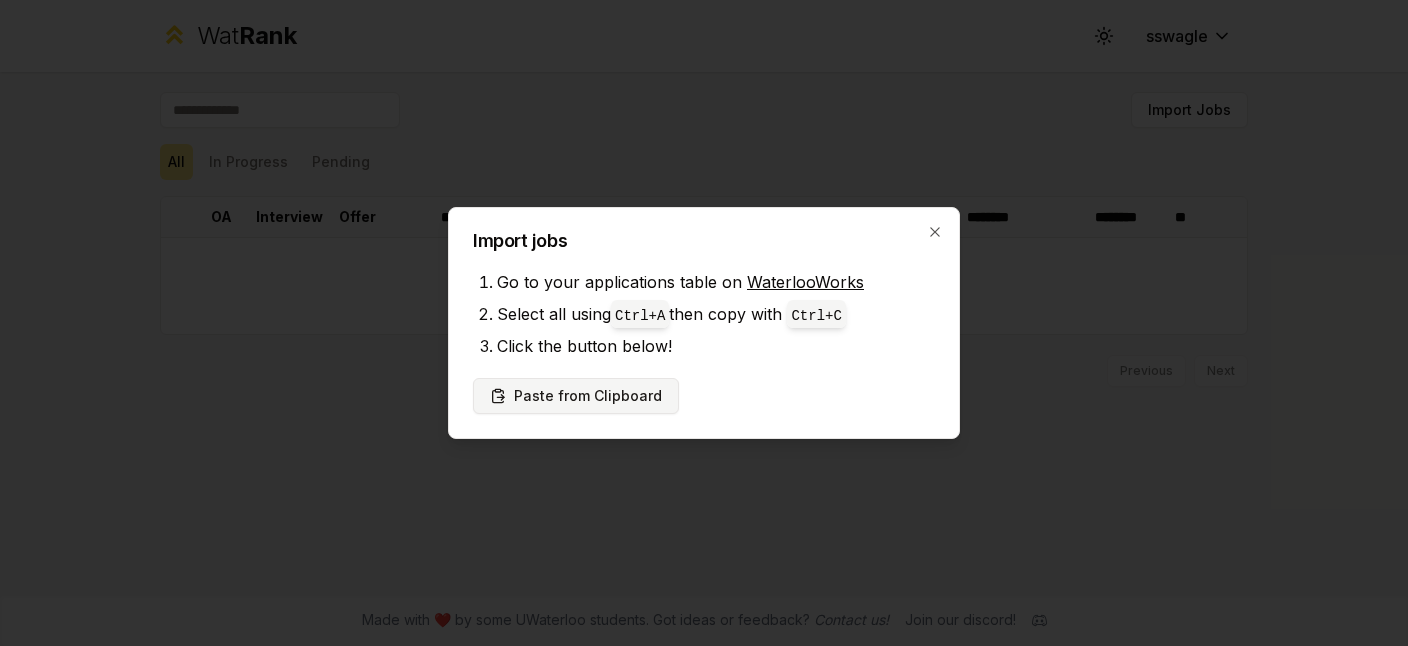click on "Paste from Clipboard" at bounding box center [576, 396] 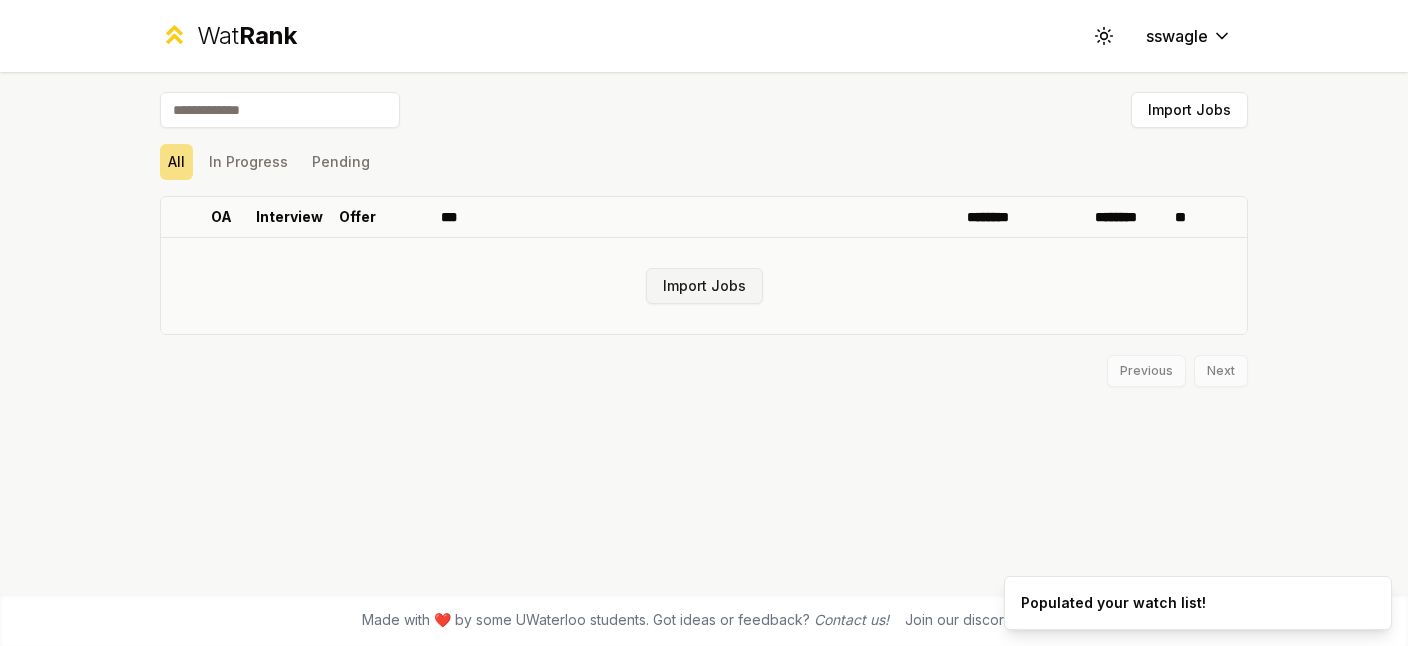 click on "Import Jobs" at bounding box center (704, 286) 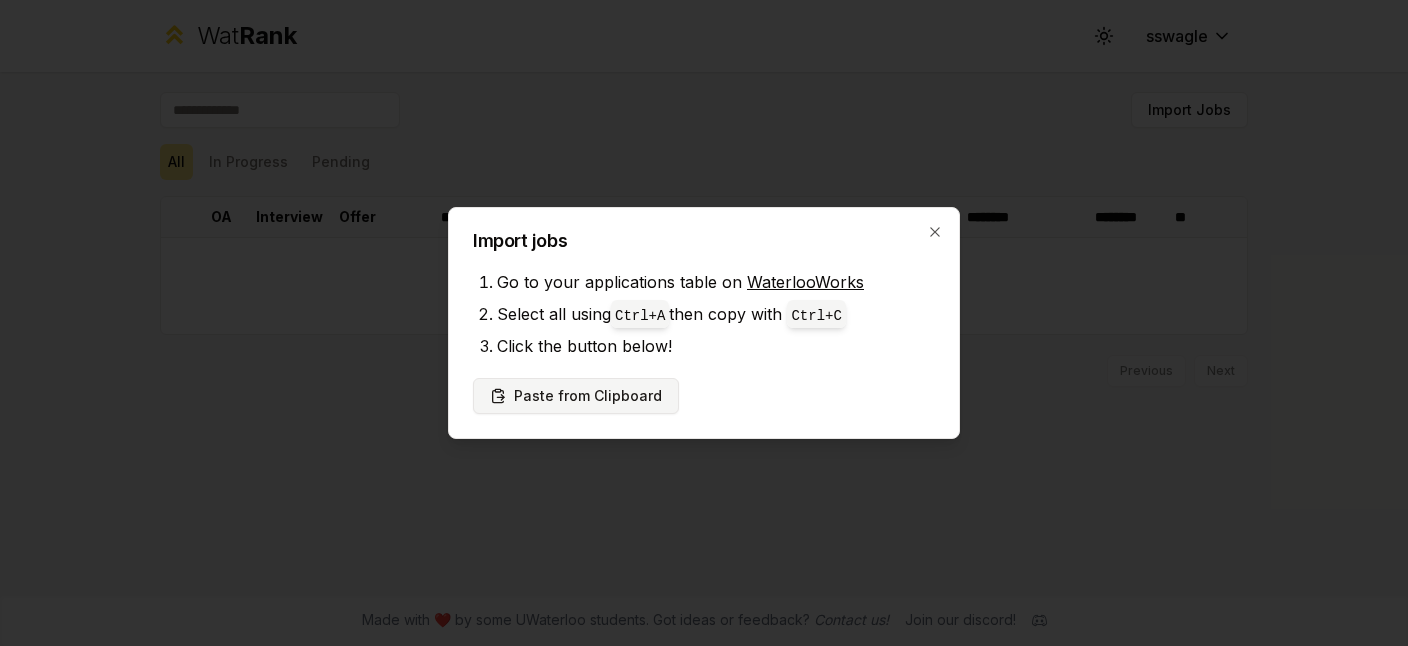 click on "Paste from Clipboard" at bounding box center [576, 396] 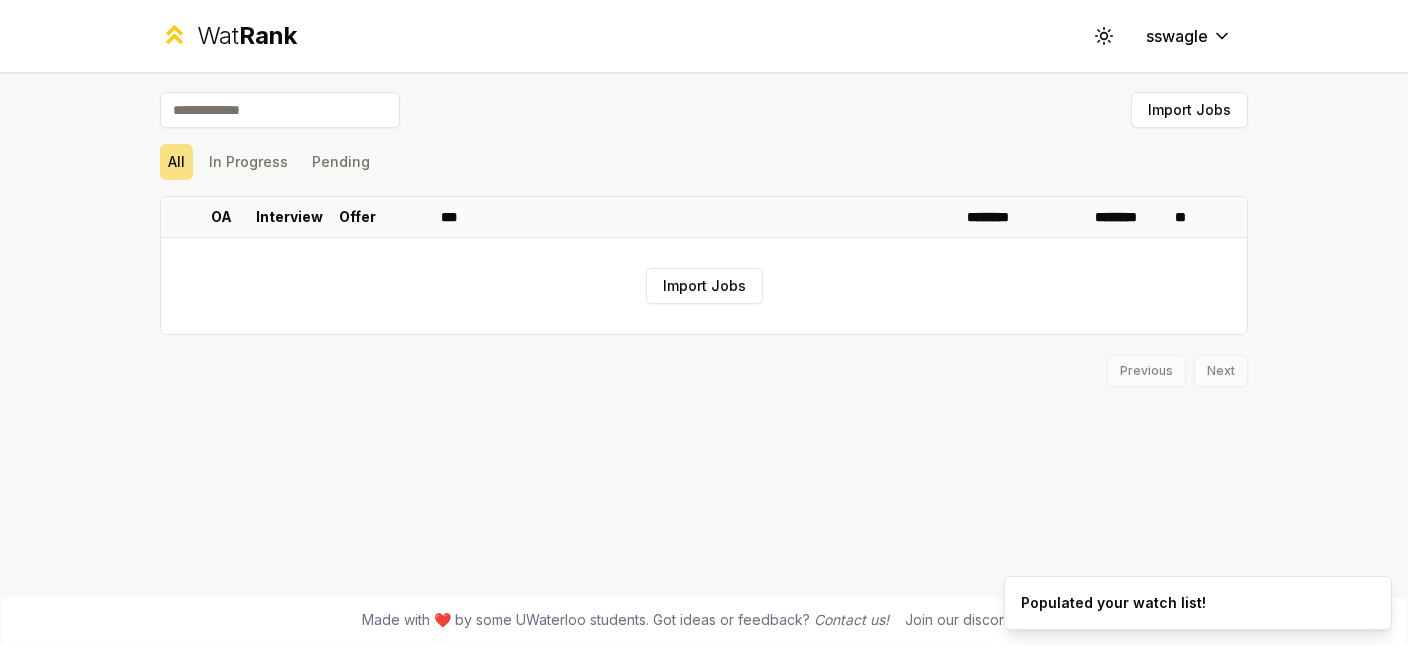 click on "Previous Next" at bounding box center (704, 361) 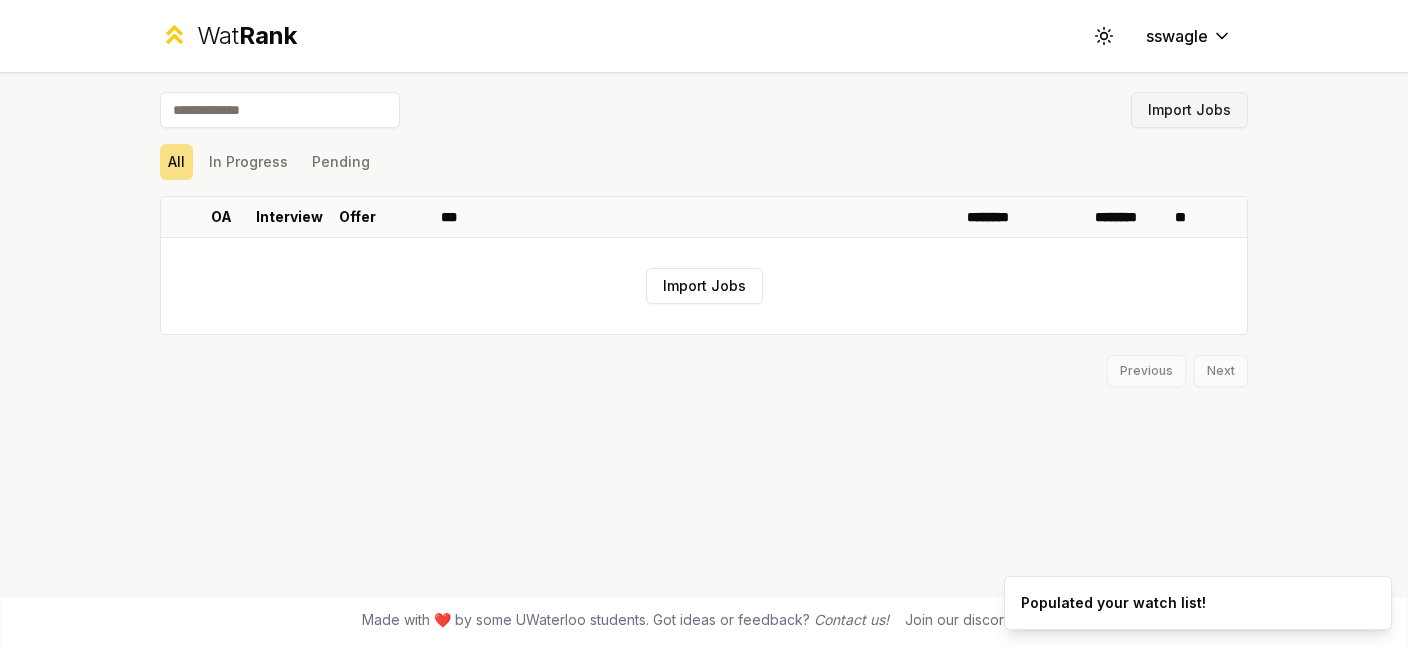 click on "Import Jobs" at bounding box center [1189, 110] 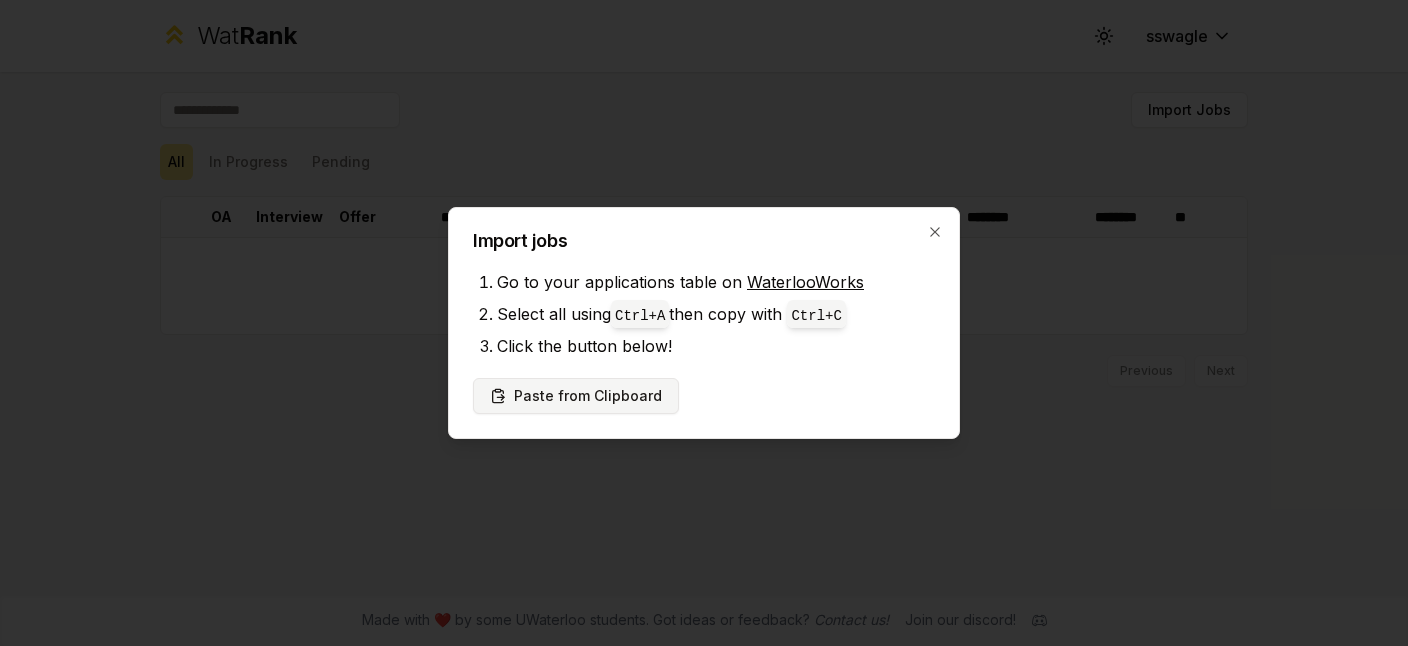 click on "Paste from Clipboard" at bounding box center (576, 396) 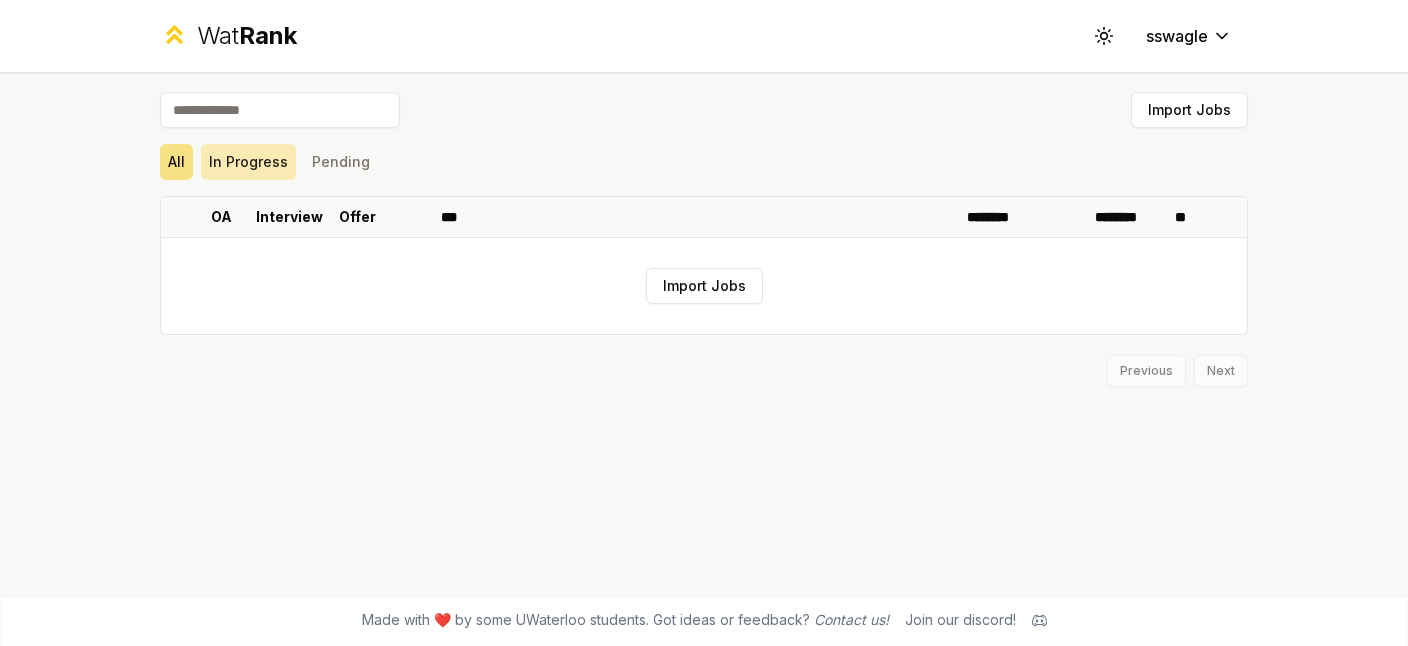 click on "In Progress" at bounding box center (248, 162) 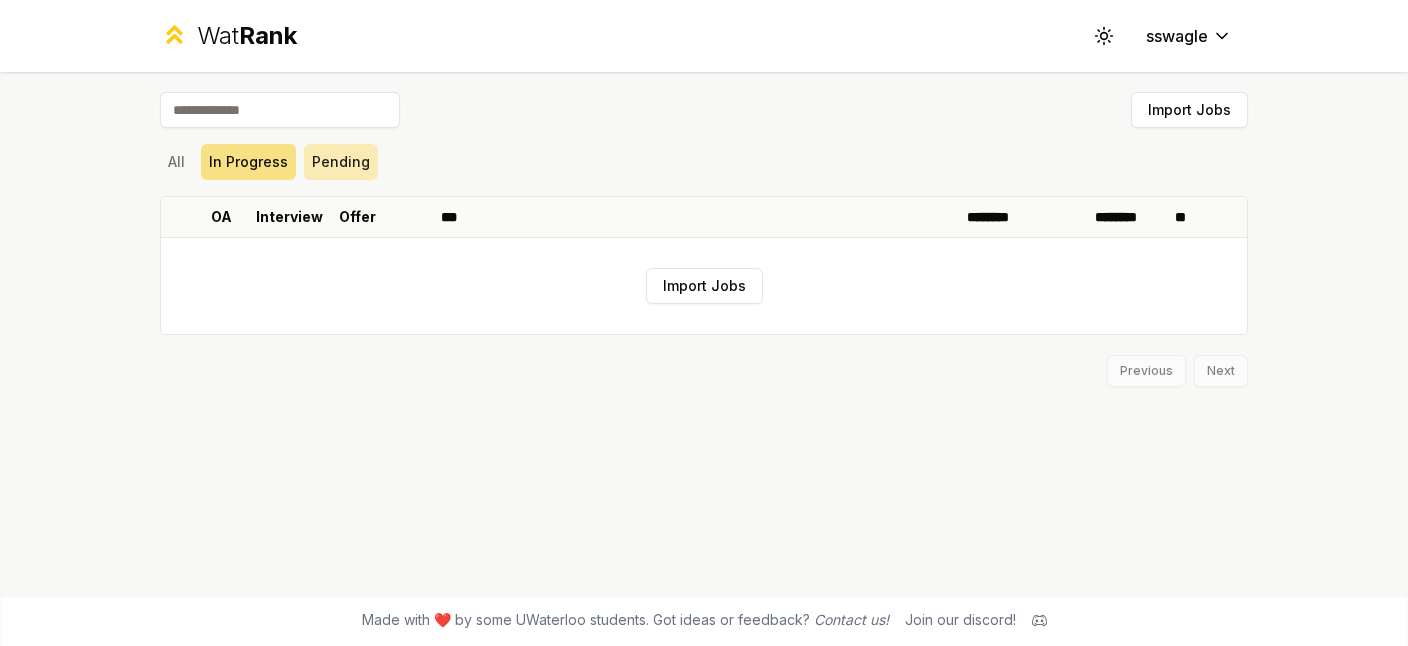 click on "Pending" at bounding box center (341, 162) 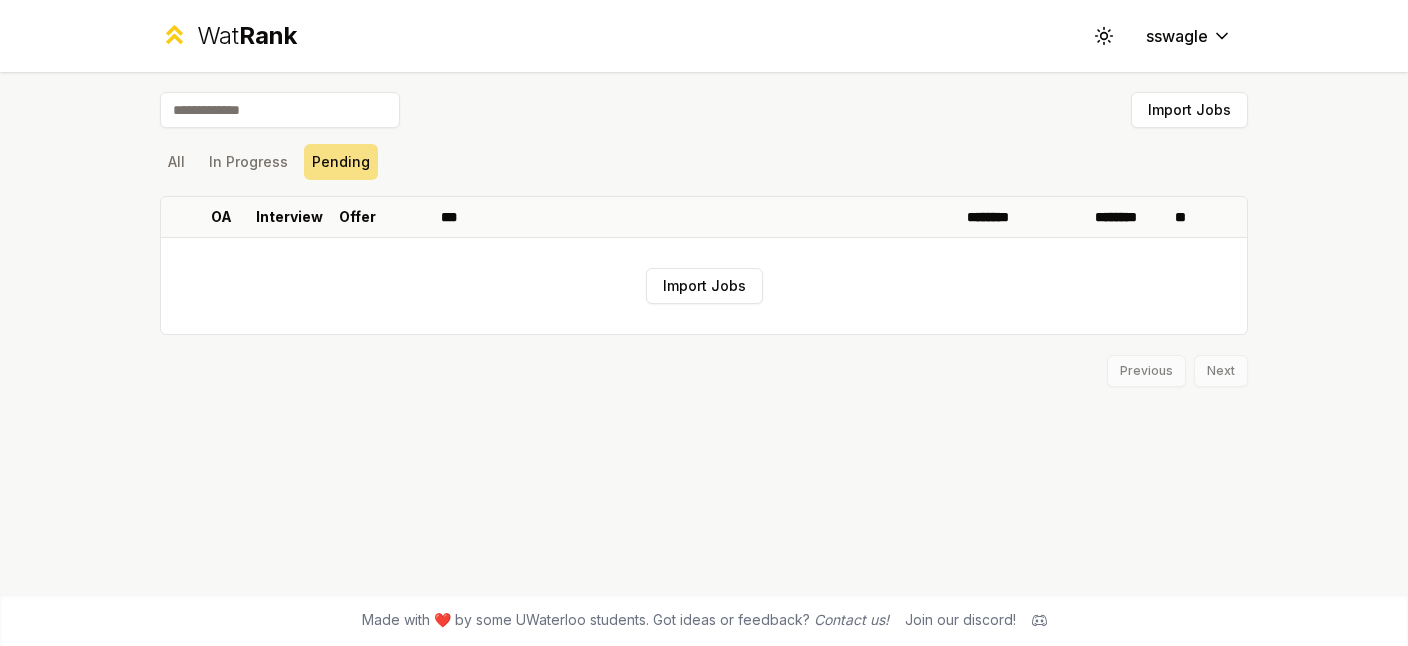 click at bounding box center [280, 110] 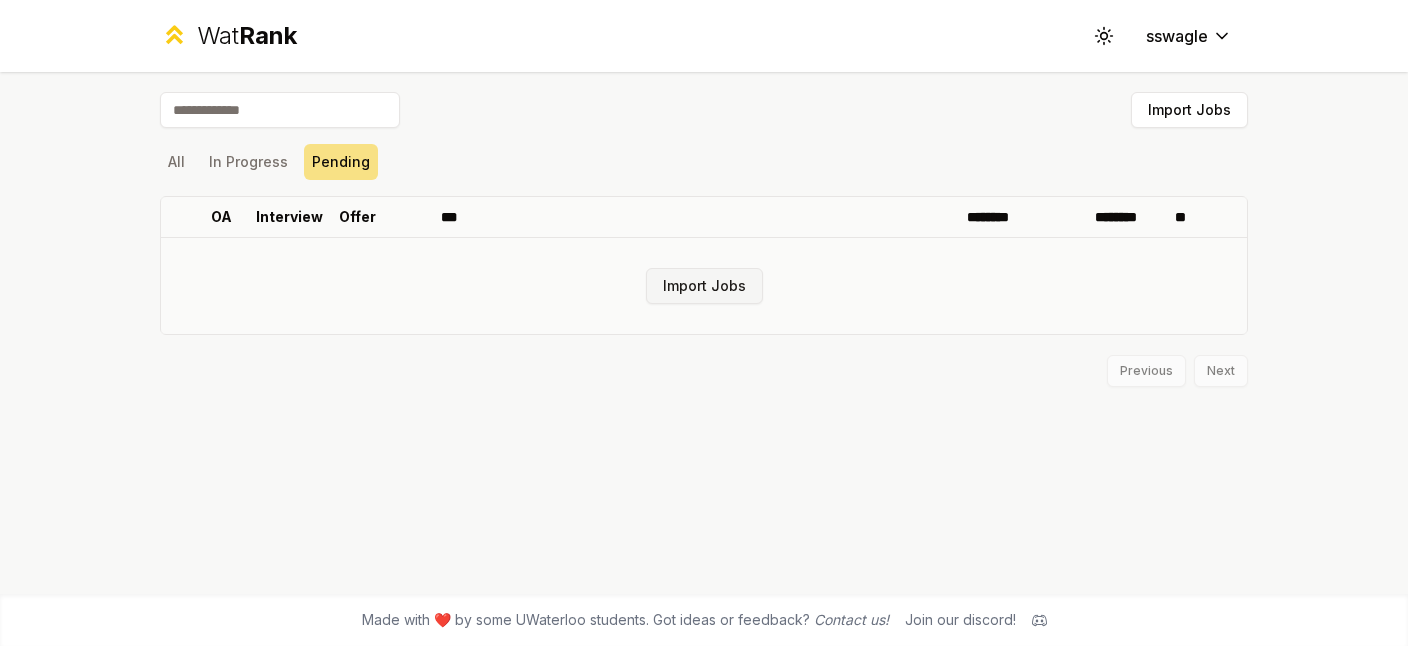 click on "Import Jobs" at bounding box center (704, 286) 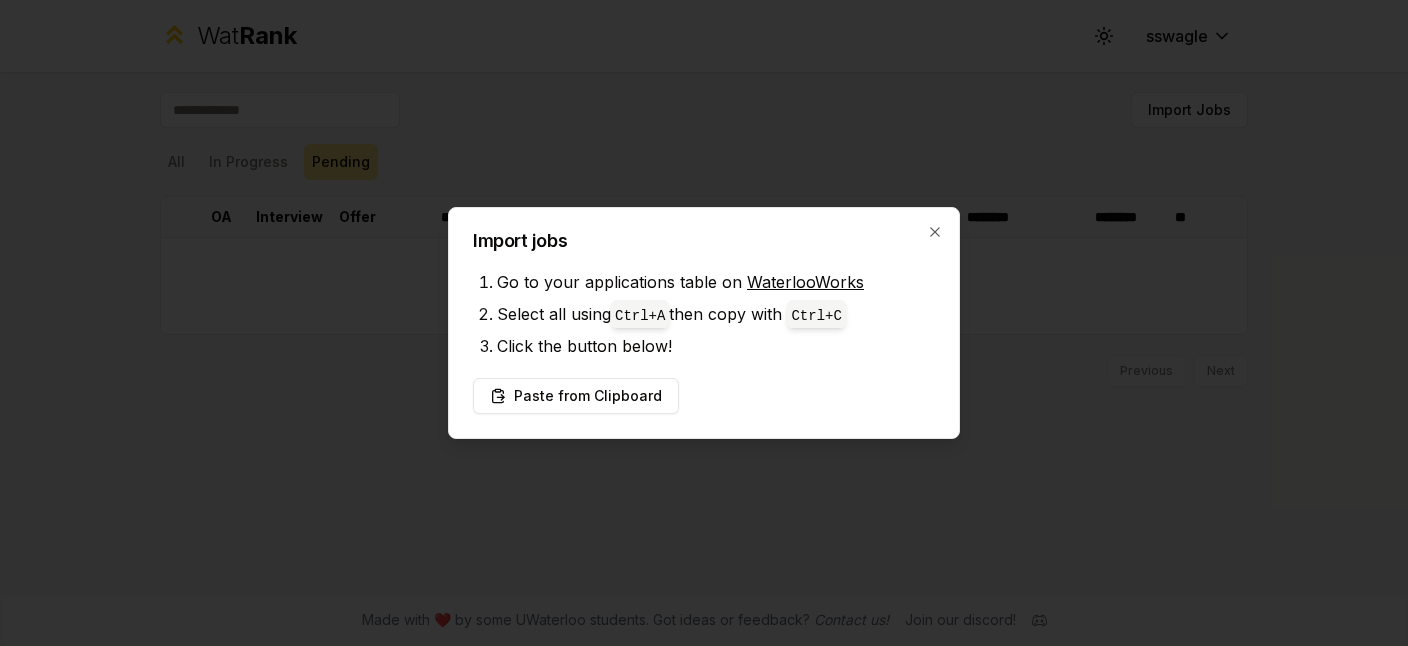 click at bounding box center [704, 323] 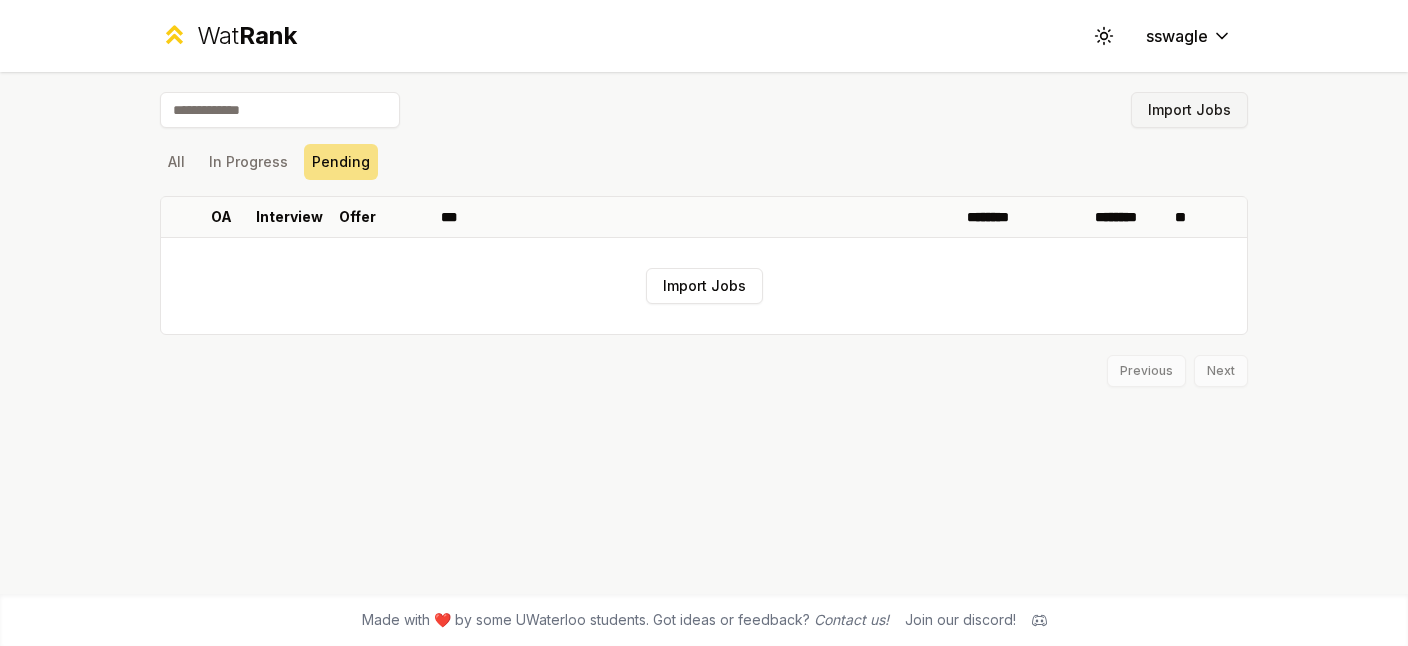 click on "Import Jobs" at bounding box center [1189, 110] 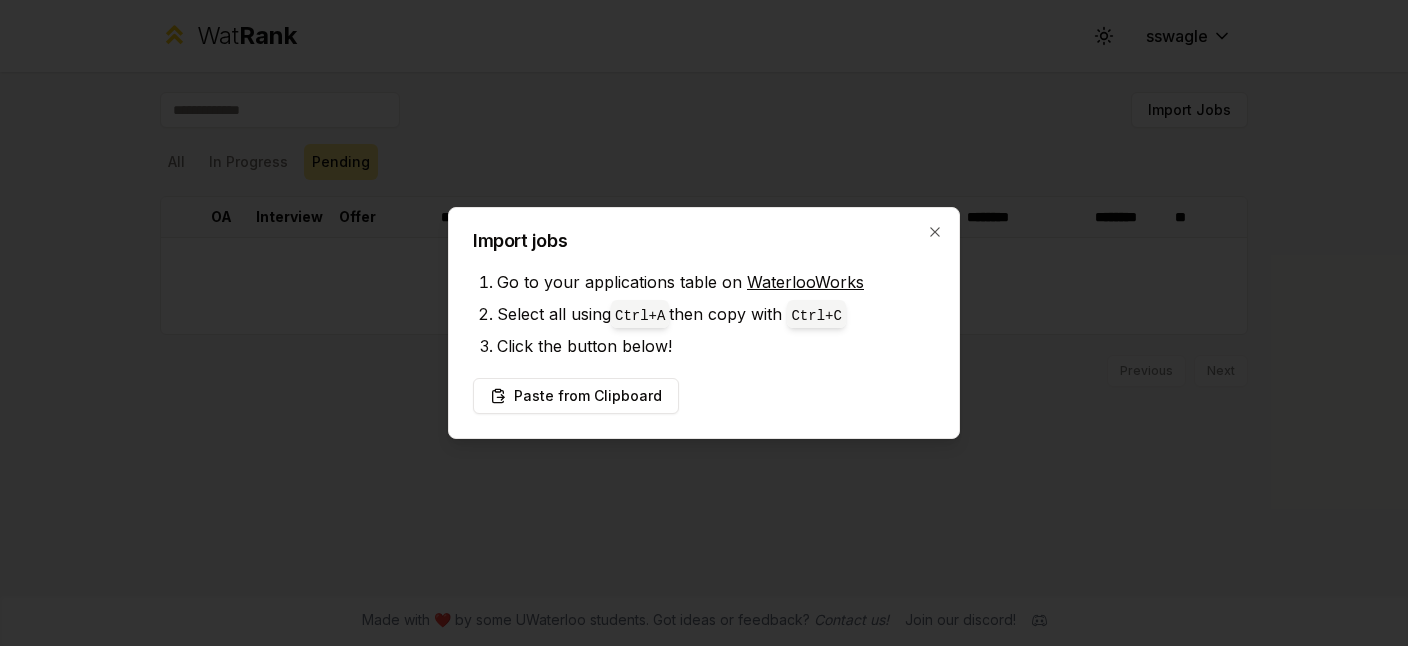 click at bounding box center [704, 323] 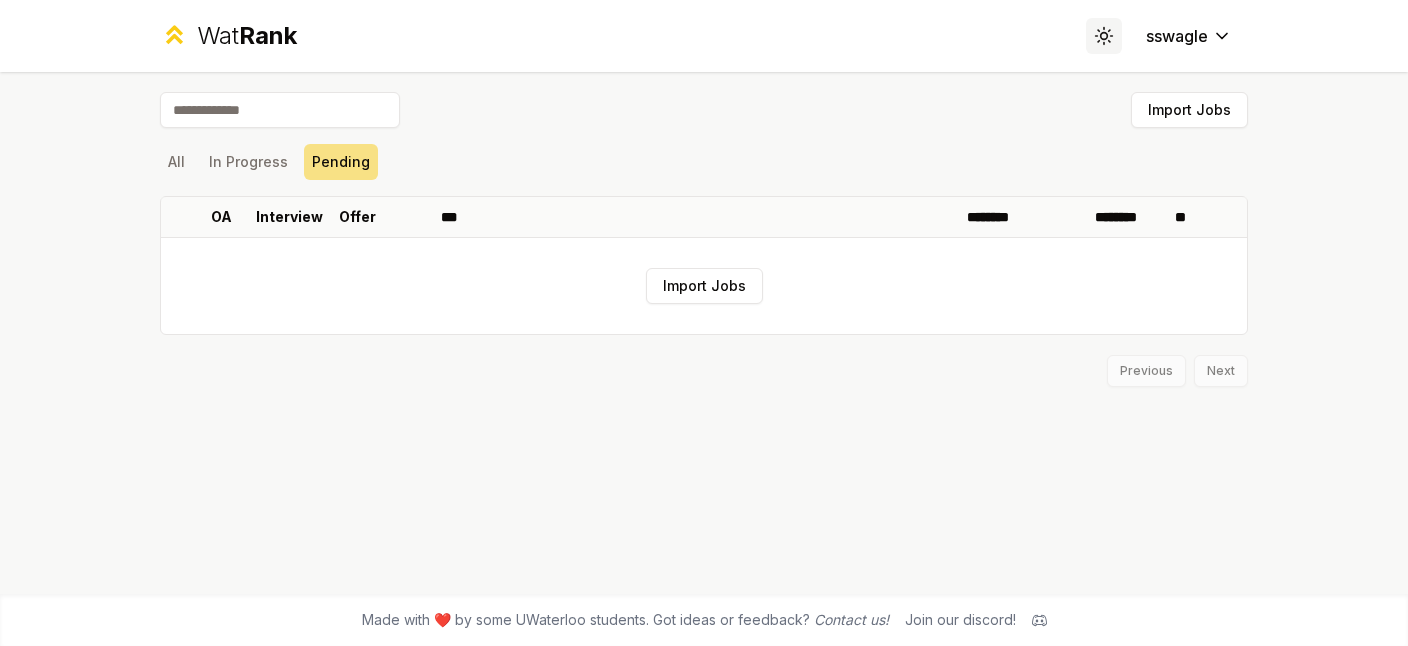 click 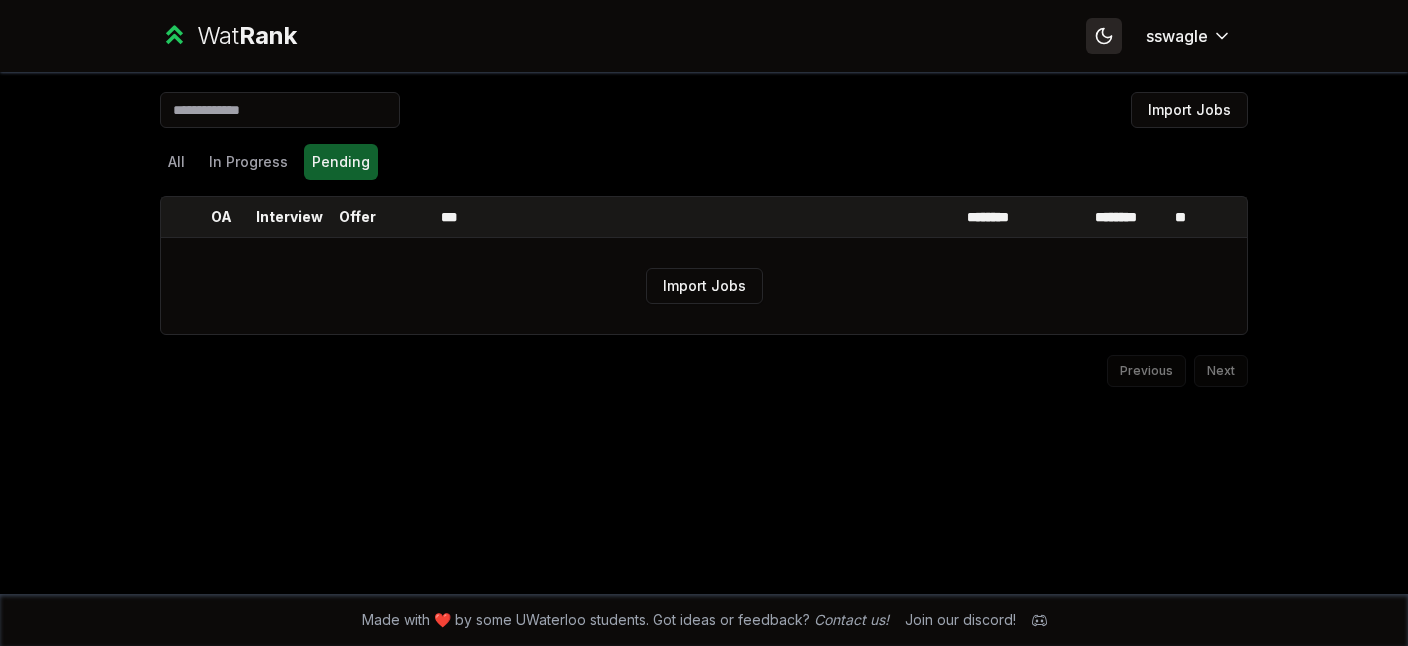 click 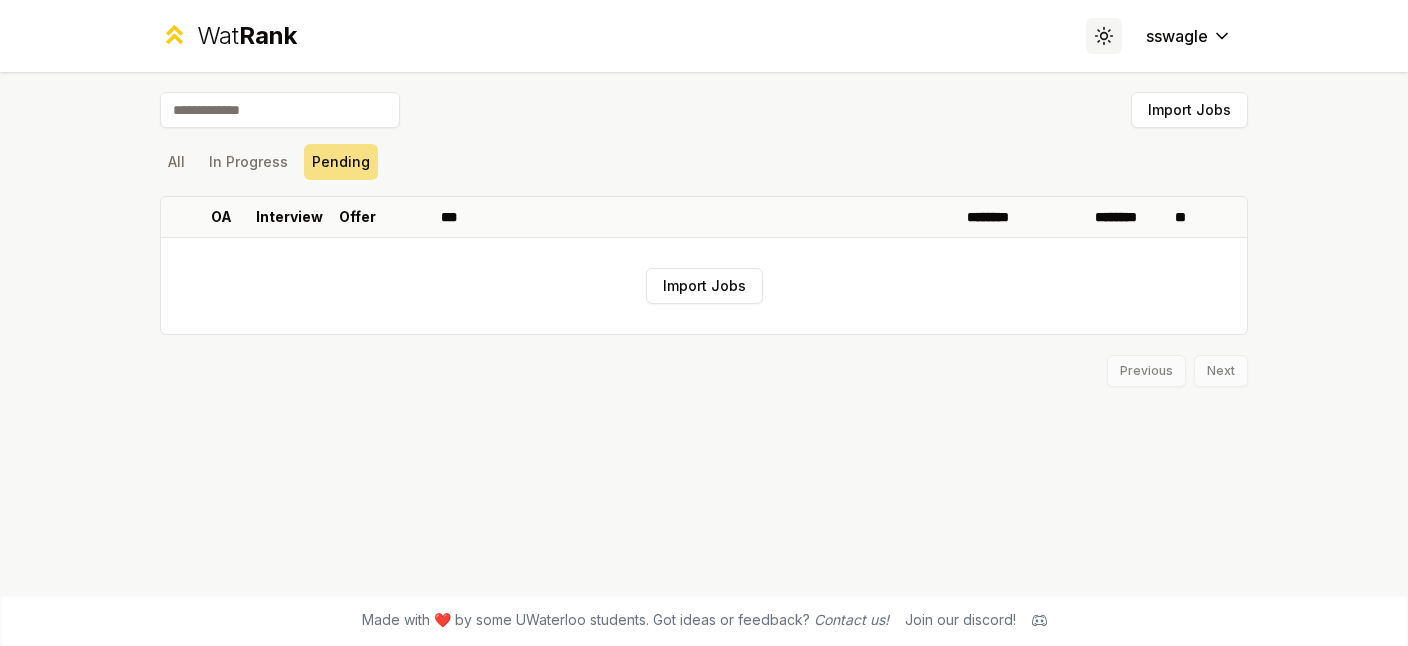 click 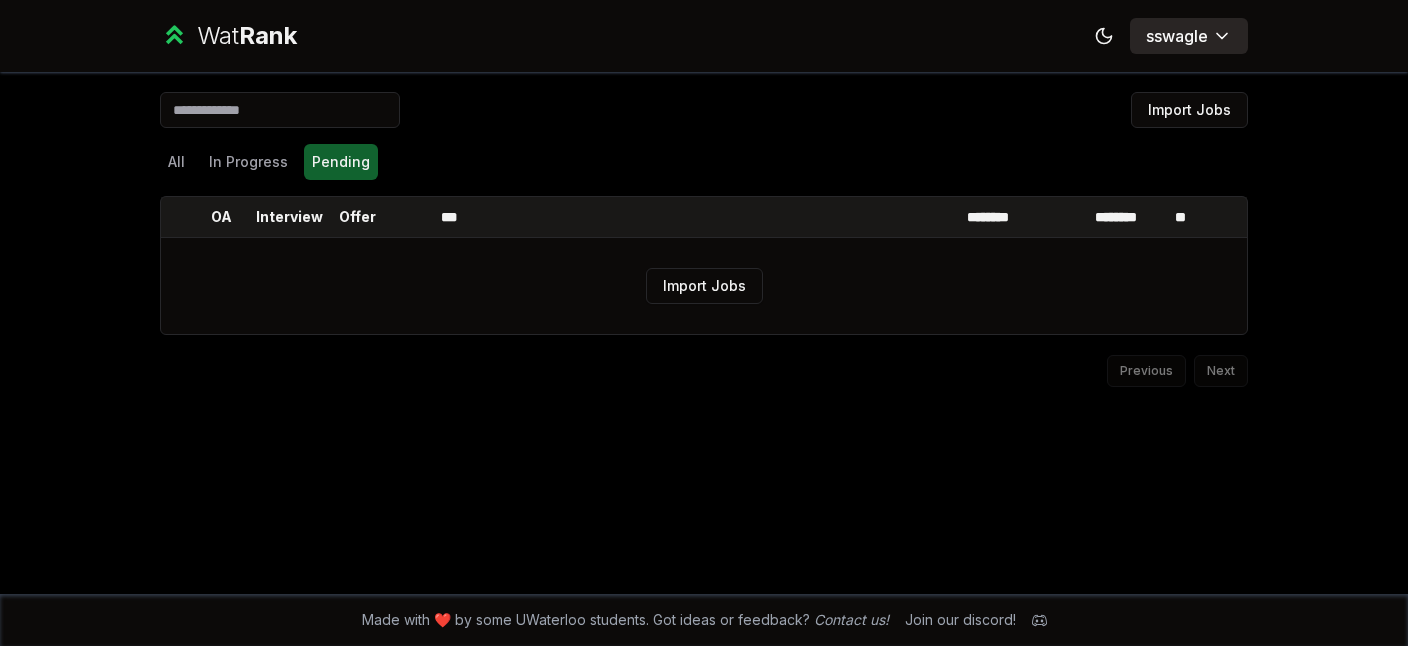 click on "sswagle" at bounding box center [1189, 36] 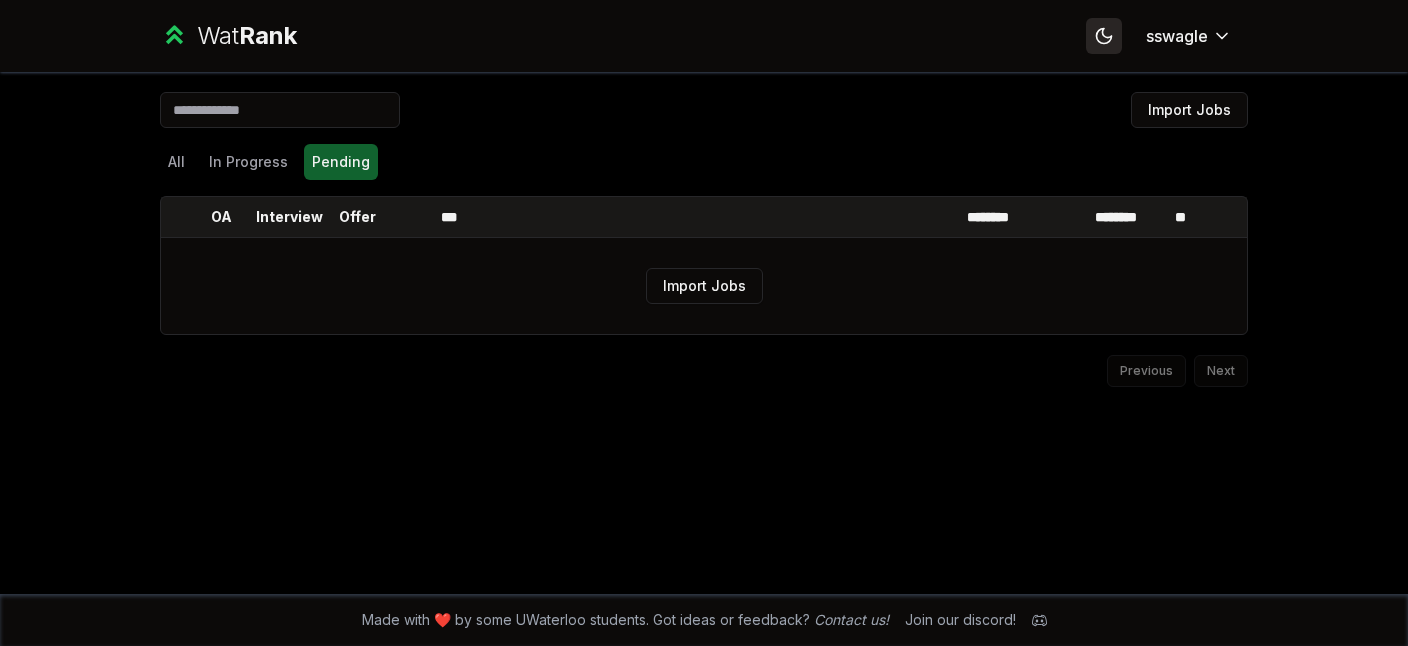 click 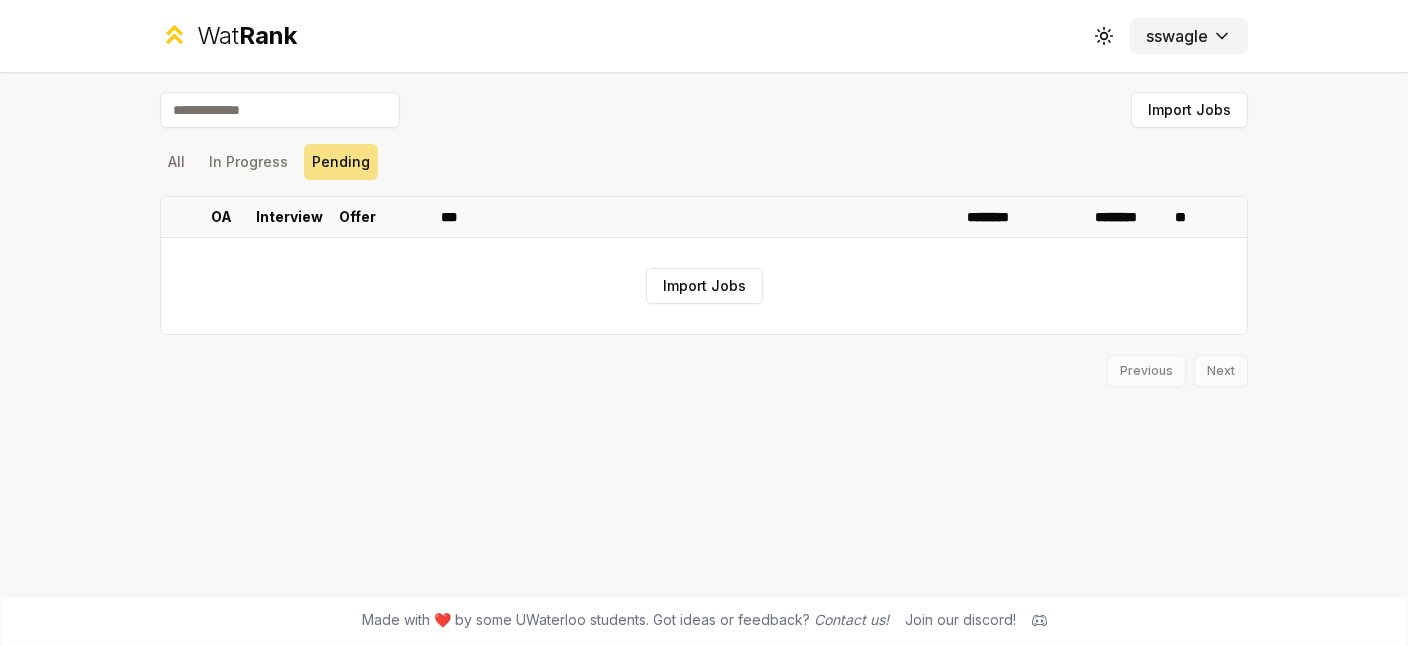 click on "Wat Rank Toggle theme sswagle Import Jobs All In Progress Pending OA Interview Offer *** ******** ******** ** Import Jobs Previous Next Made with ❤️ by some UWaterloo students. Got ideas or feedback?   Contact us! Join our discord!" at bounding box center (704, 323) 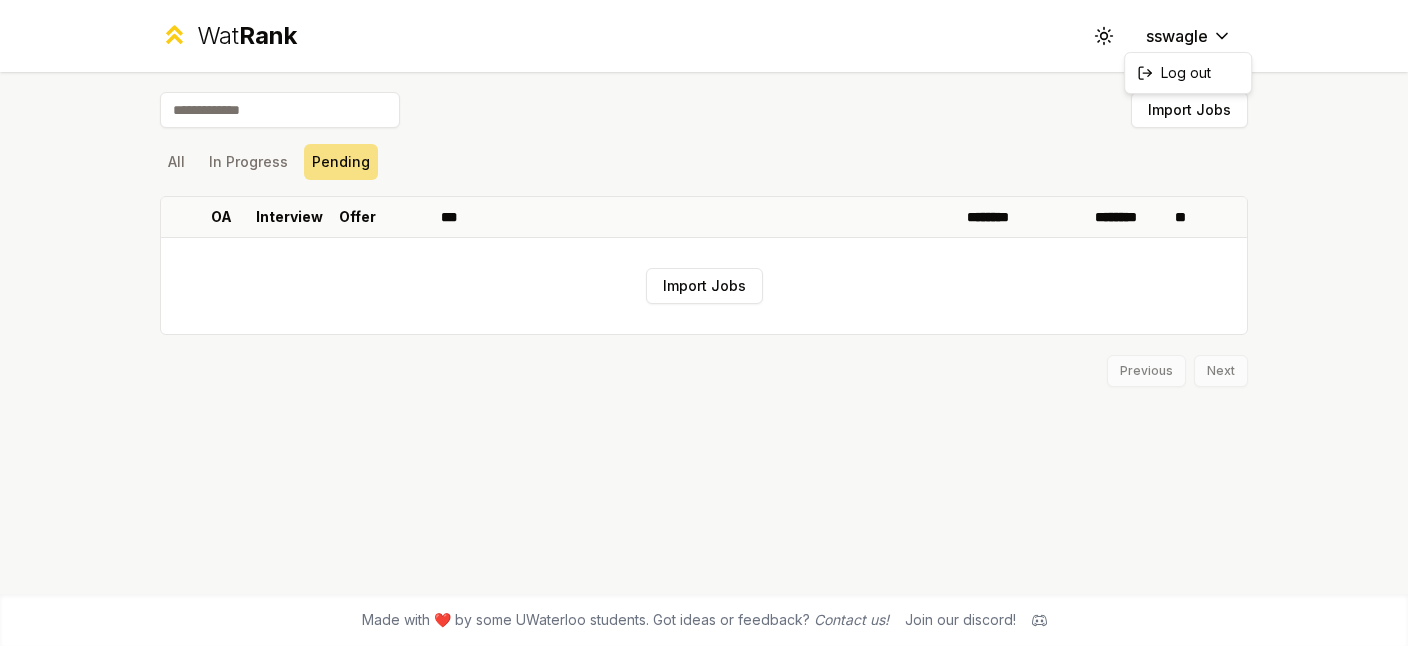 click on "Wat Rank Toggle theme sswagle Import Jobs All In Progress Pending OA Interview Offer *** ******** ******** ** Import Jobs Previous Next Made with ❤️ by some UWaterloo students. Got ideas or feedback?   Contact us! Join our discord! Log out" at bounding box center (704, 323) 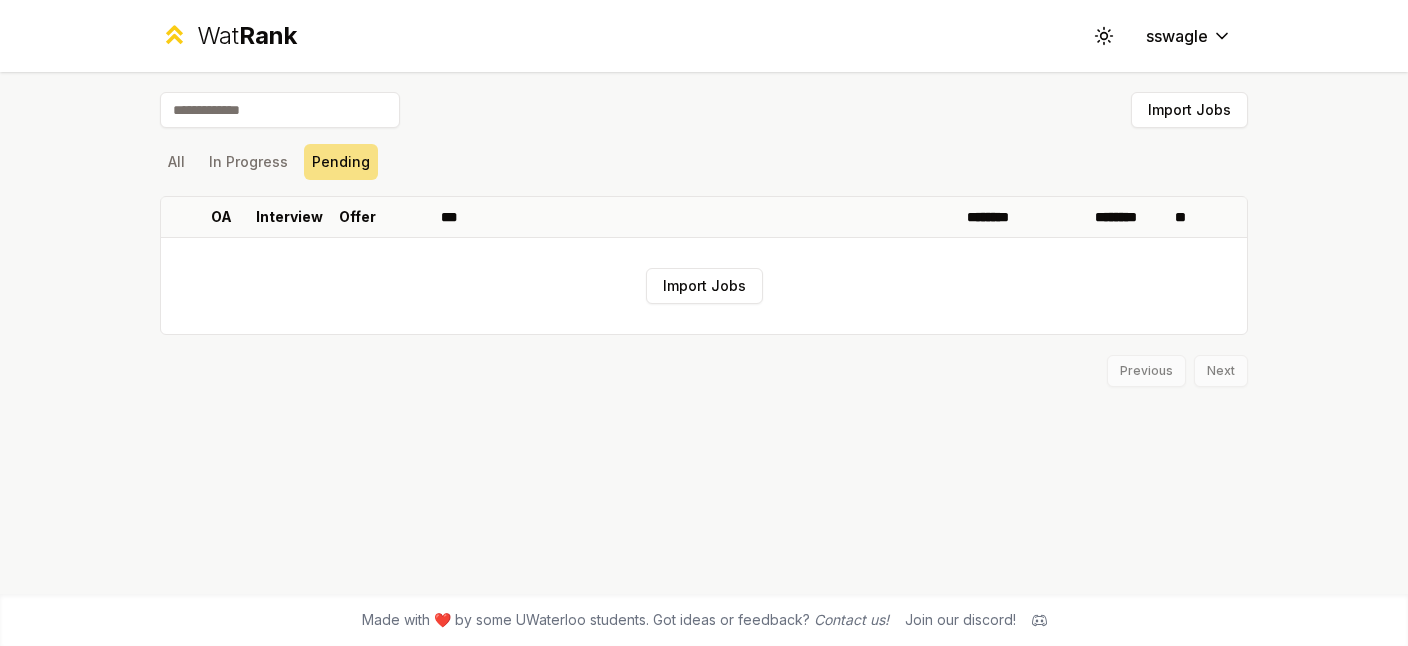 click on "Rank" at bounding box center (268, 35) 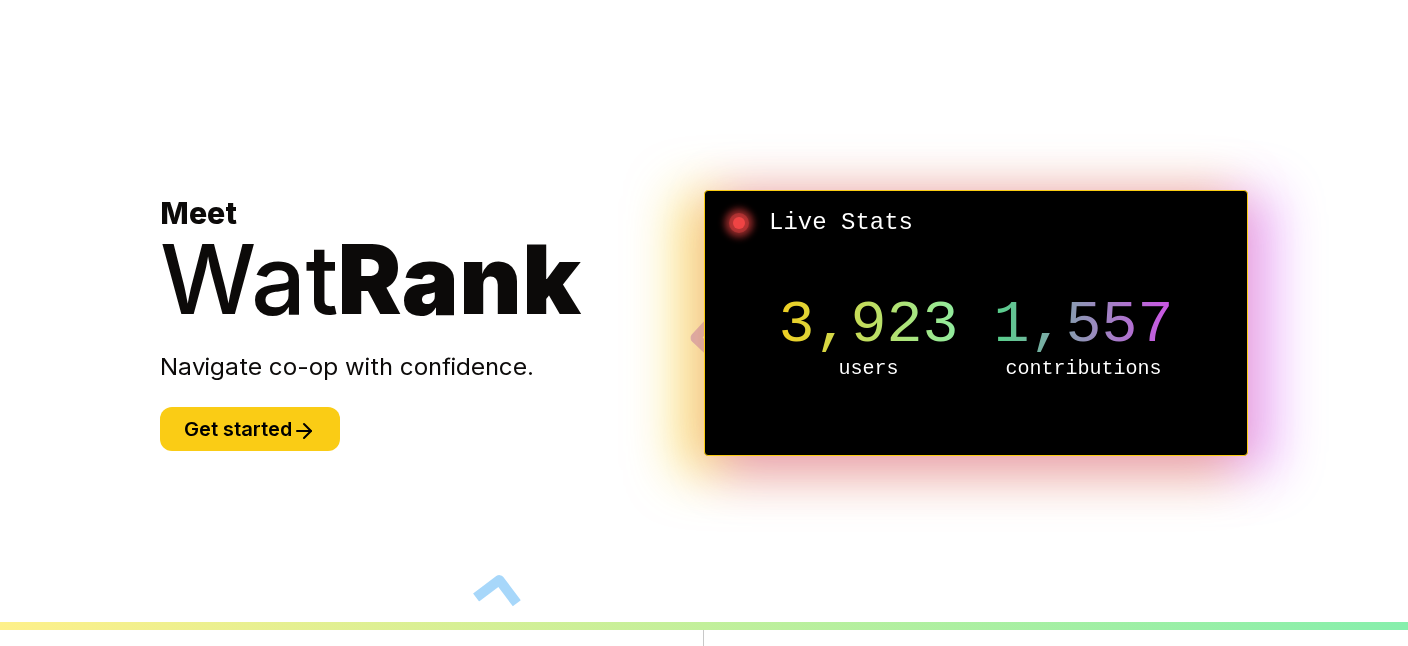 scroll, scrollTop: 77, scrollLeft: 0, axis: vertical 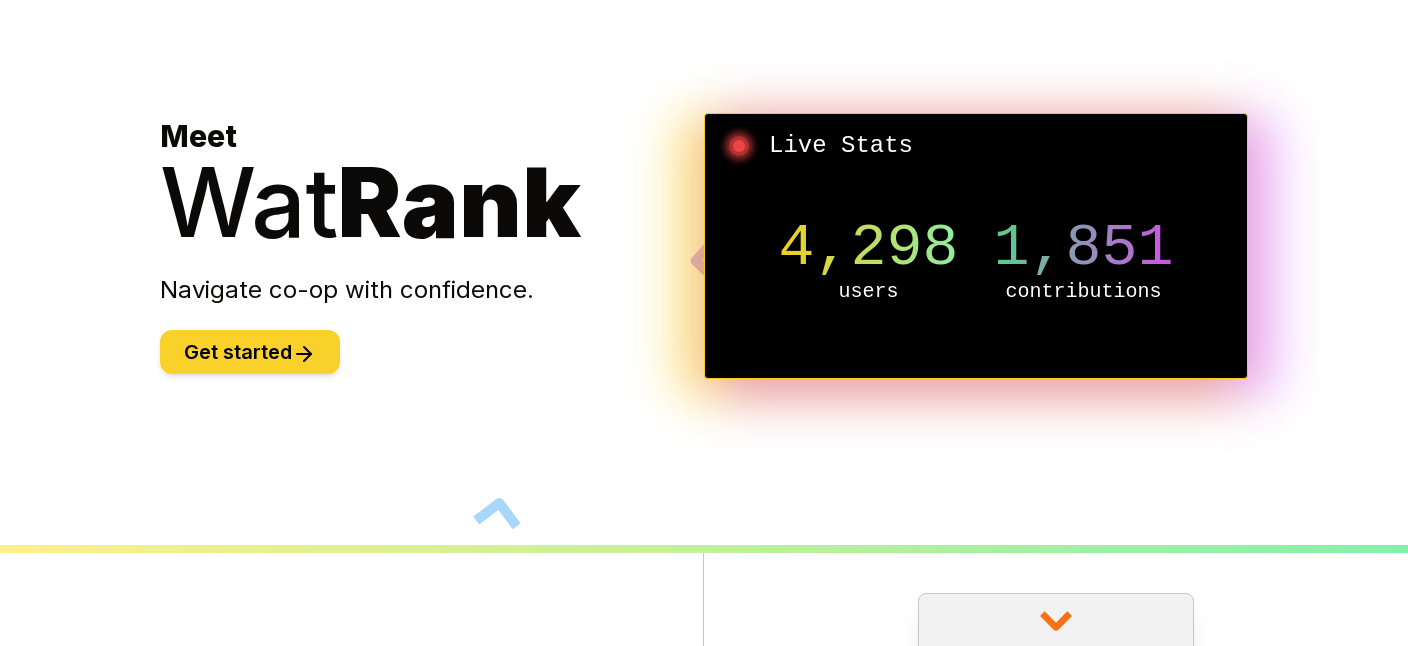 click on "Get started" at bounding box center [250, 352] 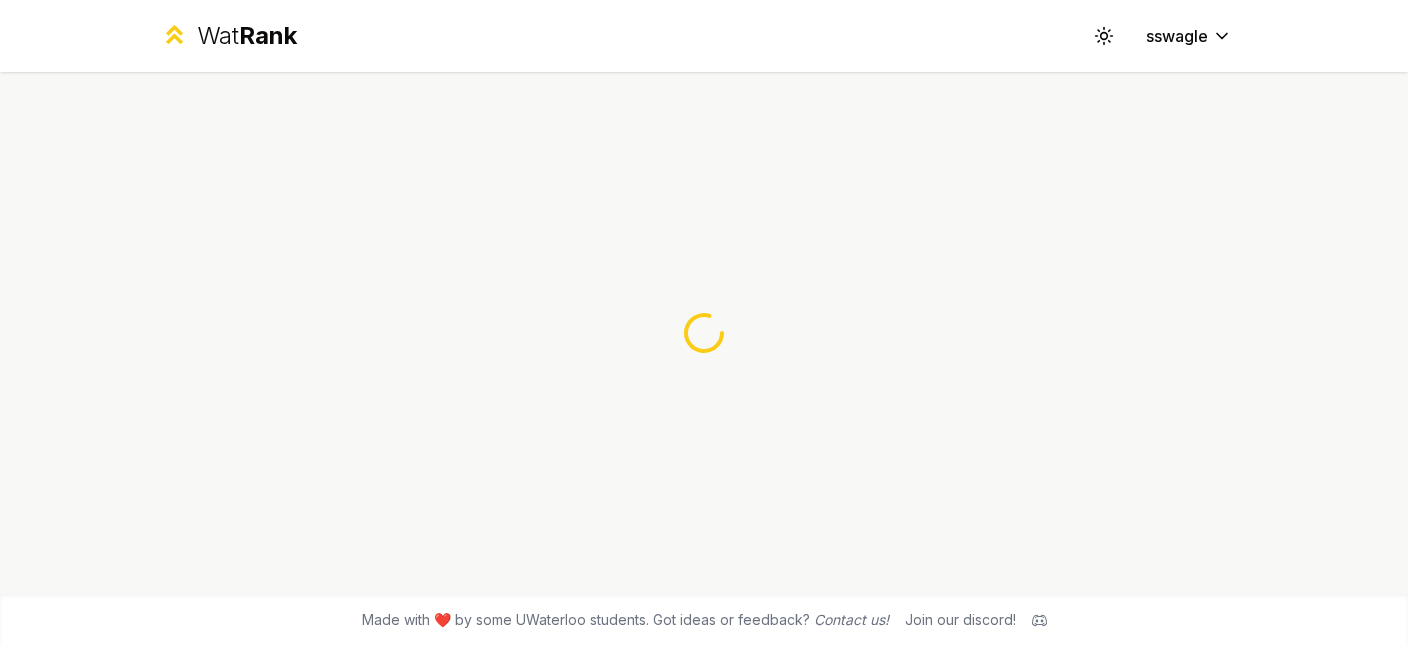 scroll, scrollTop: 0, scrollLeft: 0, axis: both 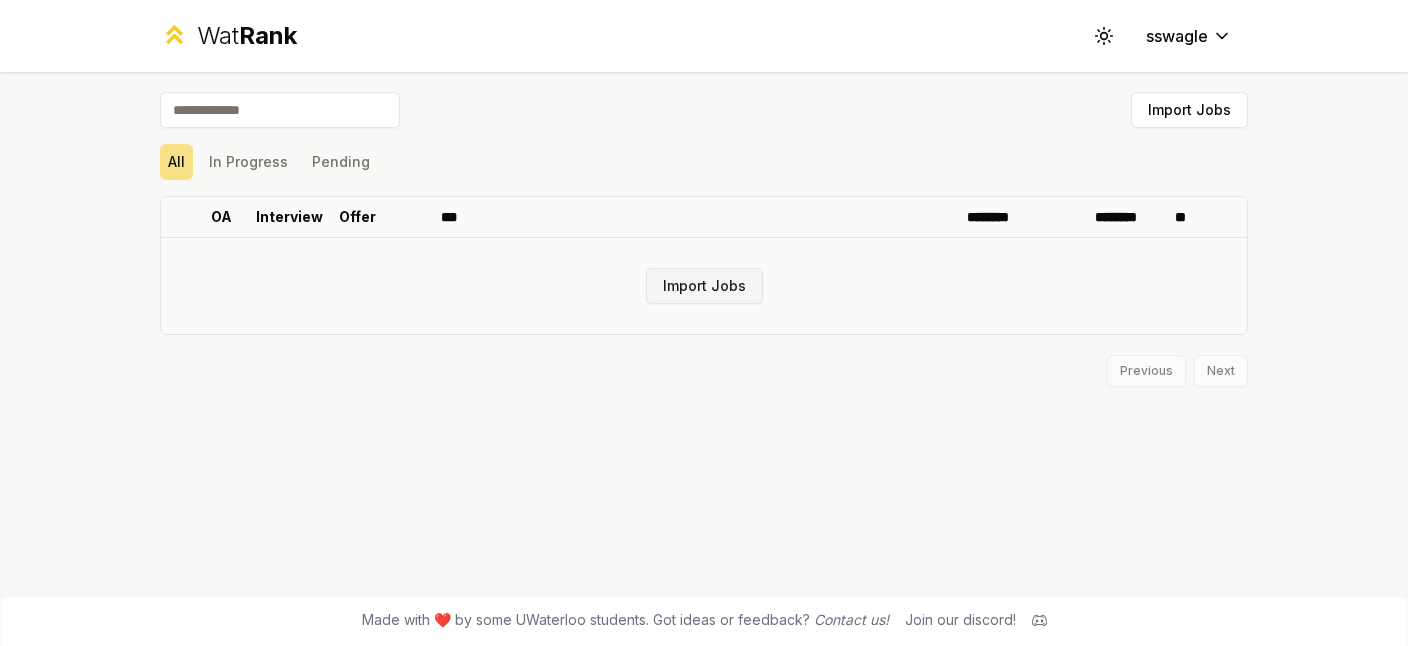 click on "Import Jobs" at bounding box center (704, 286) 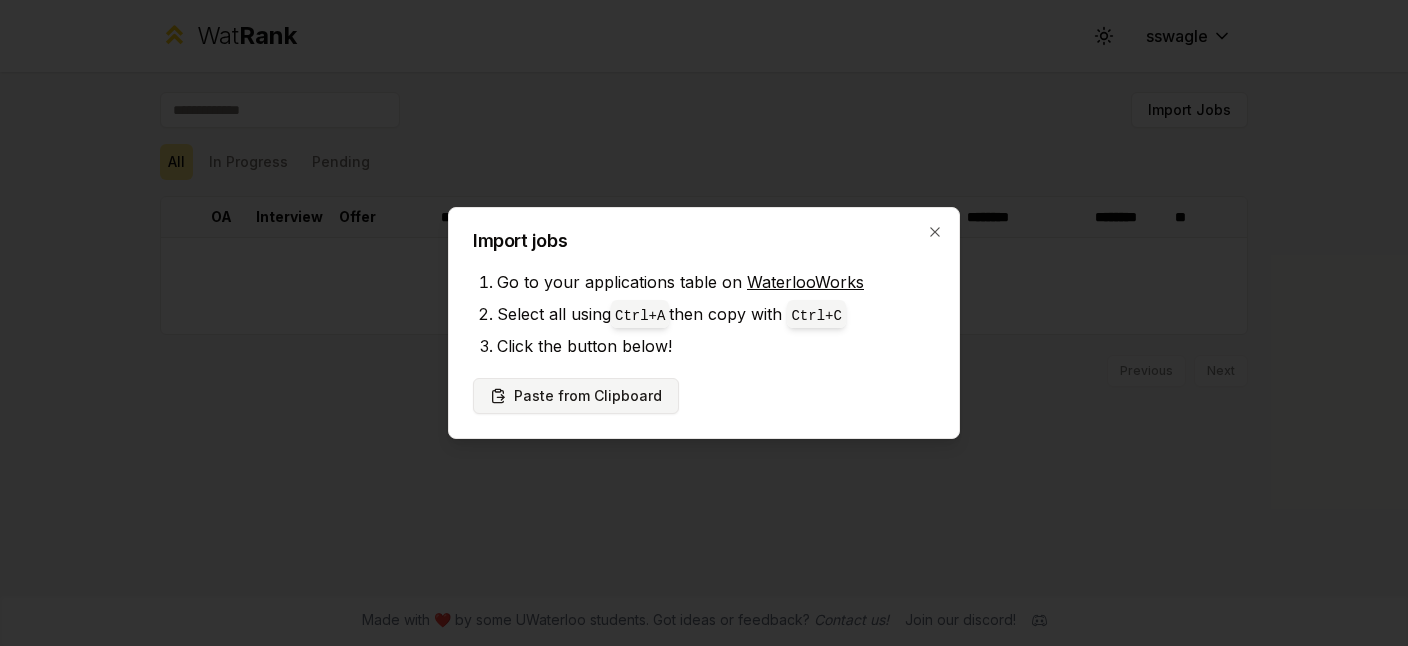click on "Paste from Clipboard" at bounding box center [576, 396] 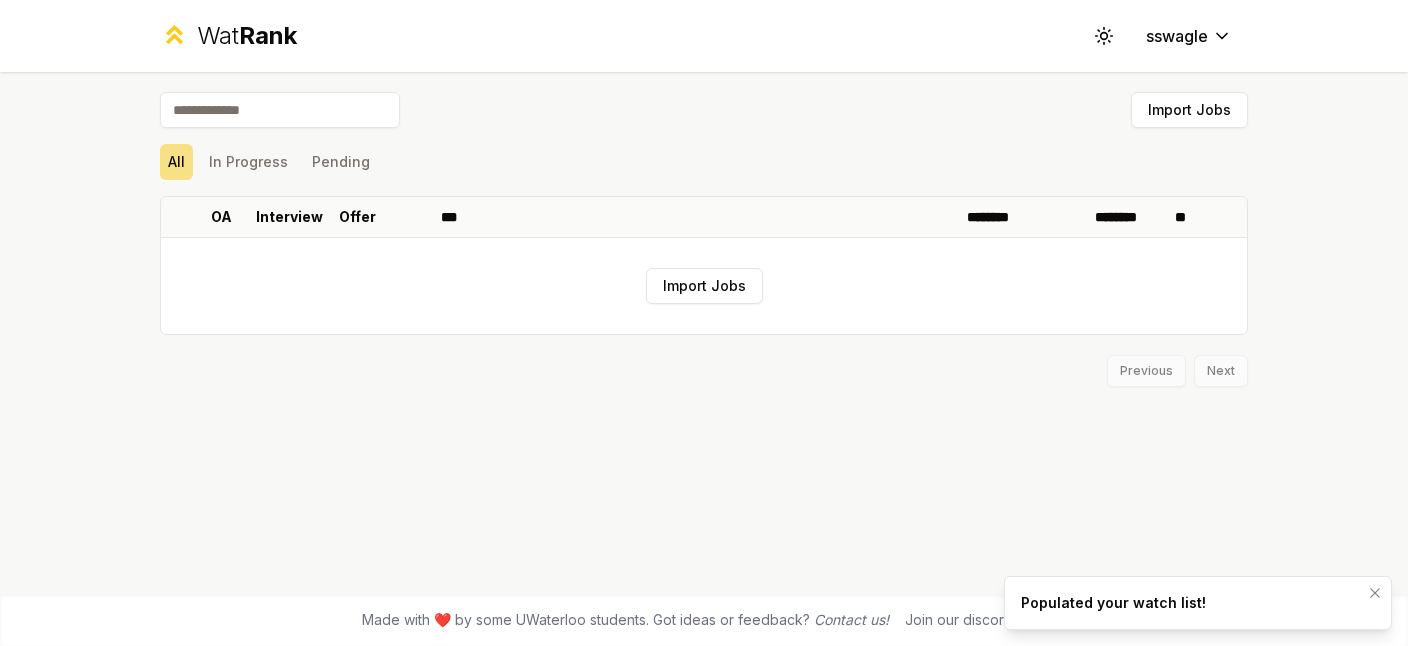 click on "Populated your watch list!" at bounding box center [1198, 603] 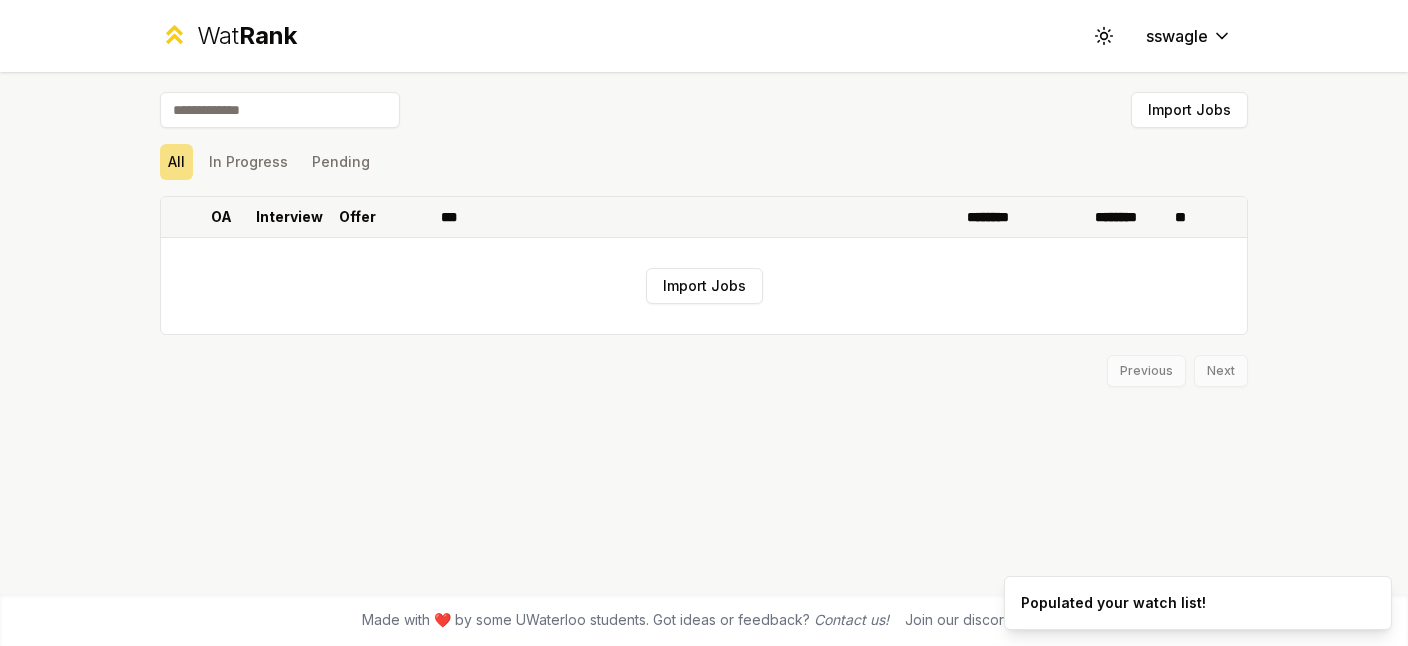 click on "********" at bounding box center (996, 217) 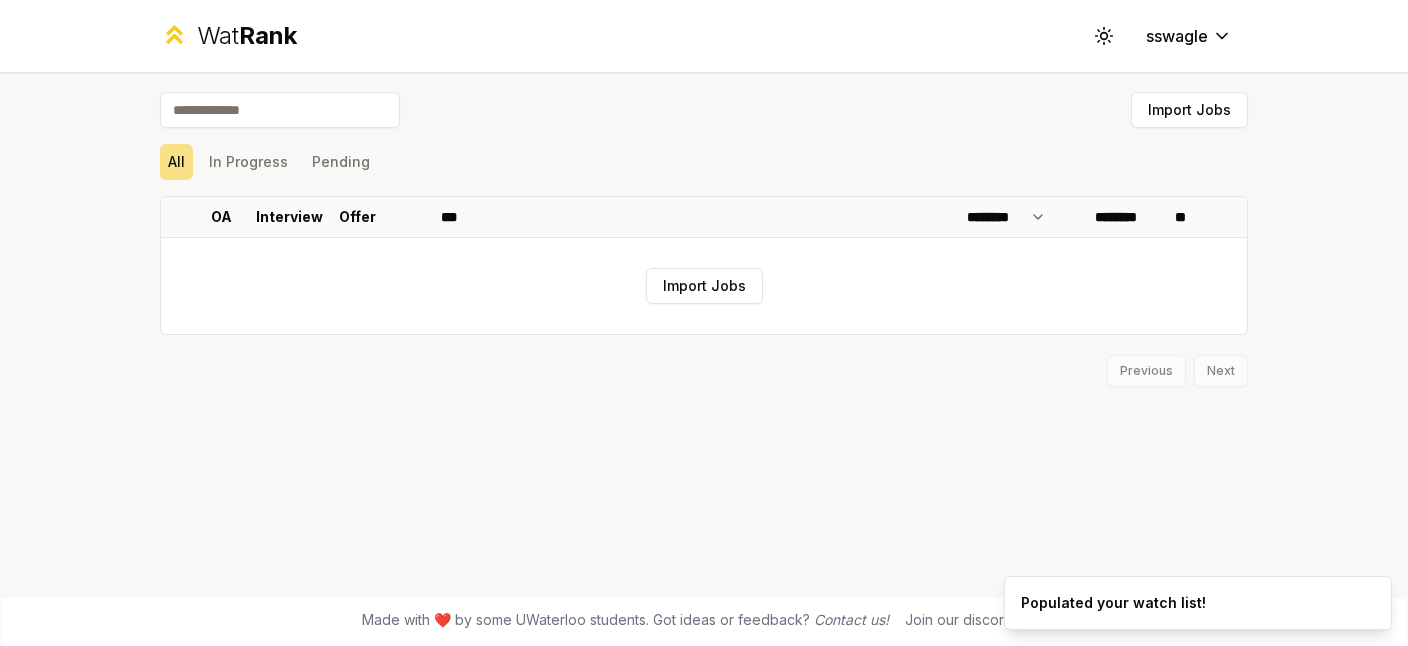click at bounding box center (280, 110) 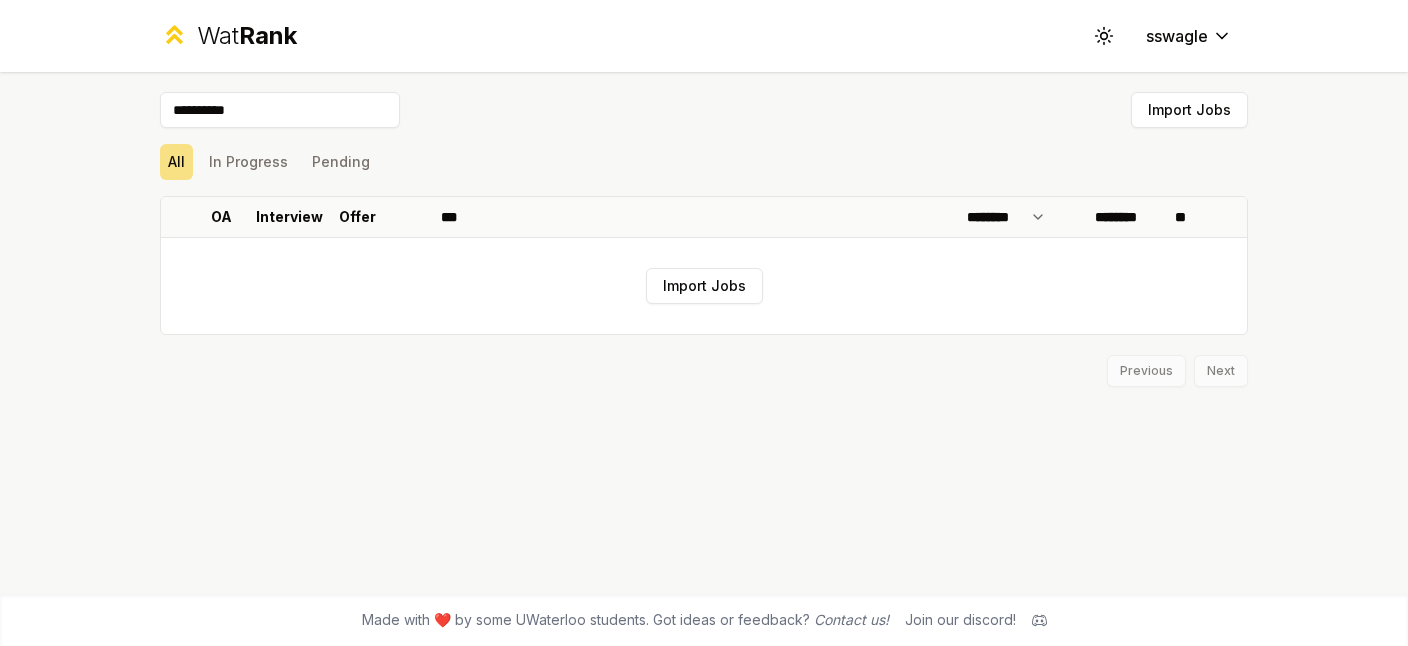 type on "**********" 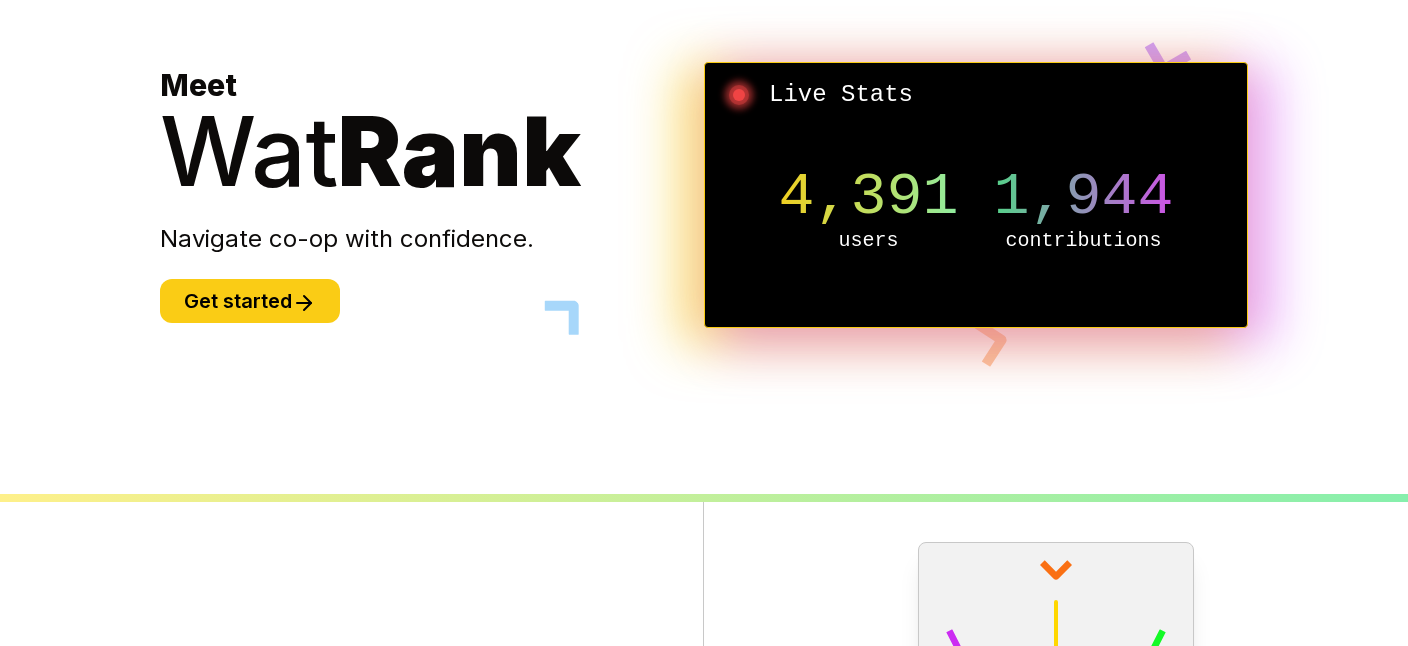 click on "Wat" at bounding box center [249, 151] 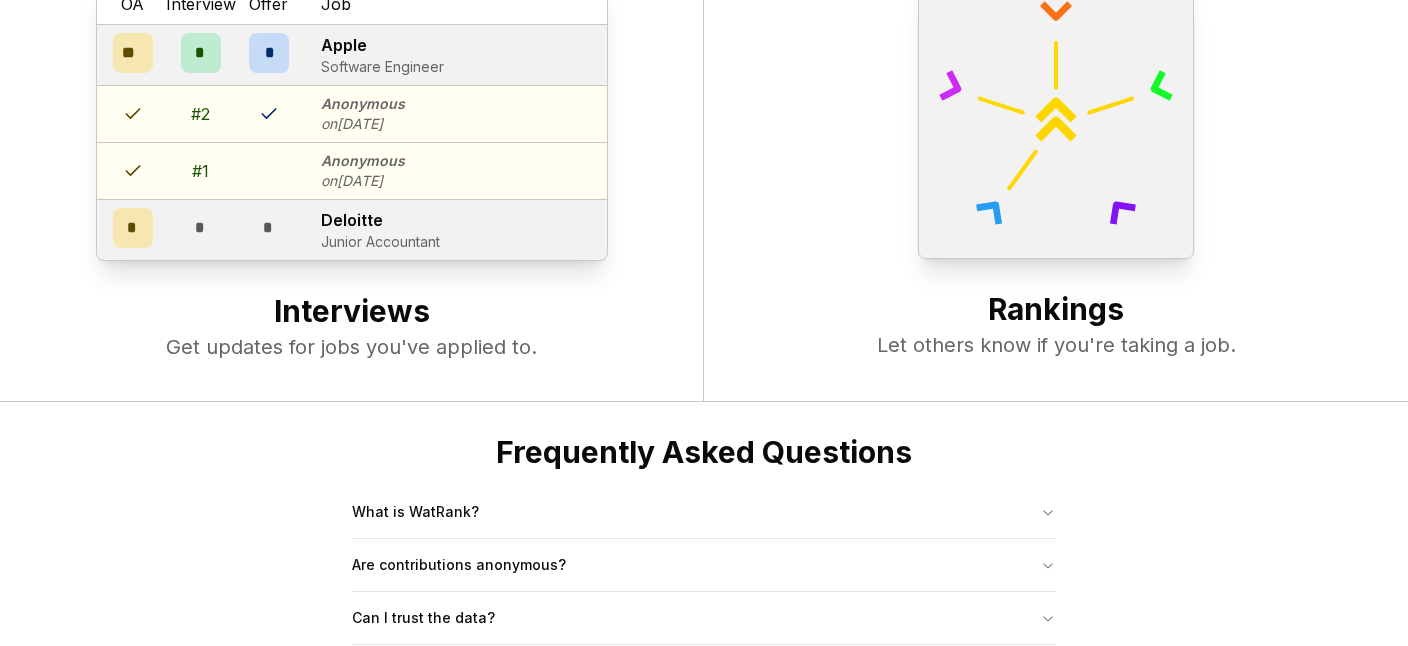 scroll, scrollTop: 767, scrollLeft: 0, axis: vertical 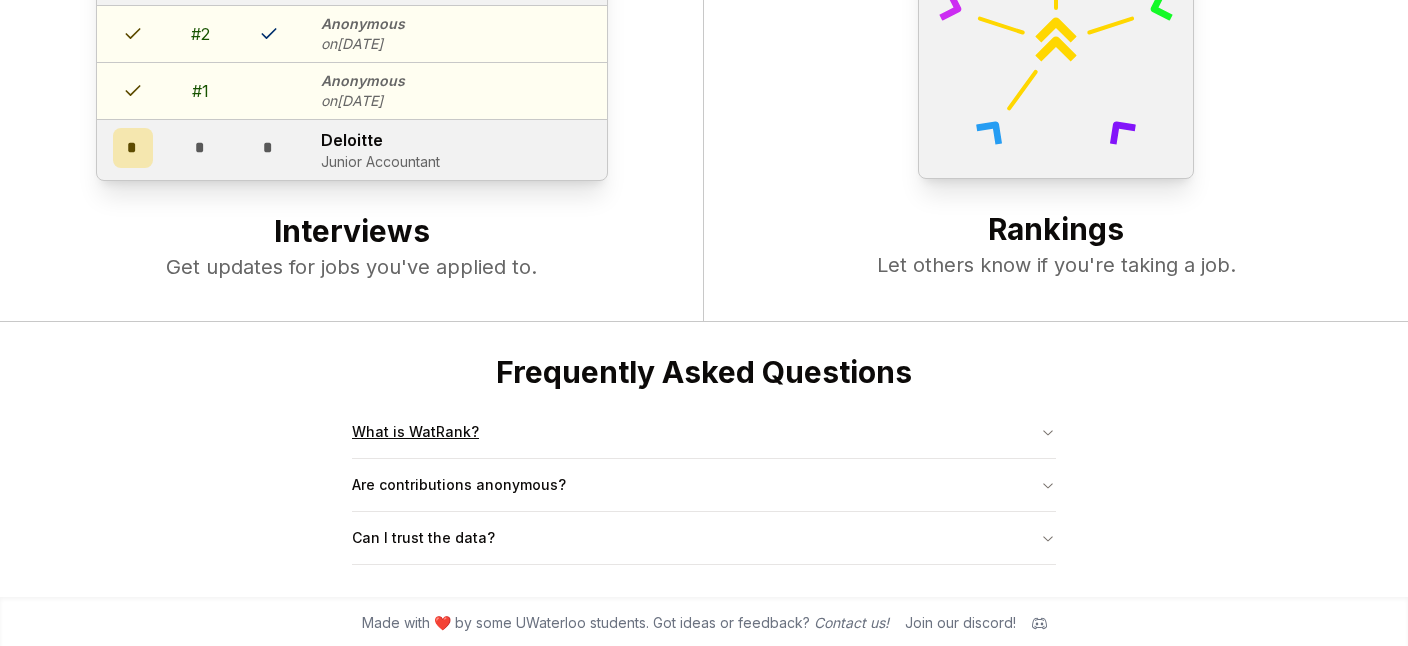 click on "What is WatRank?" at bounding box center (704, 432) 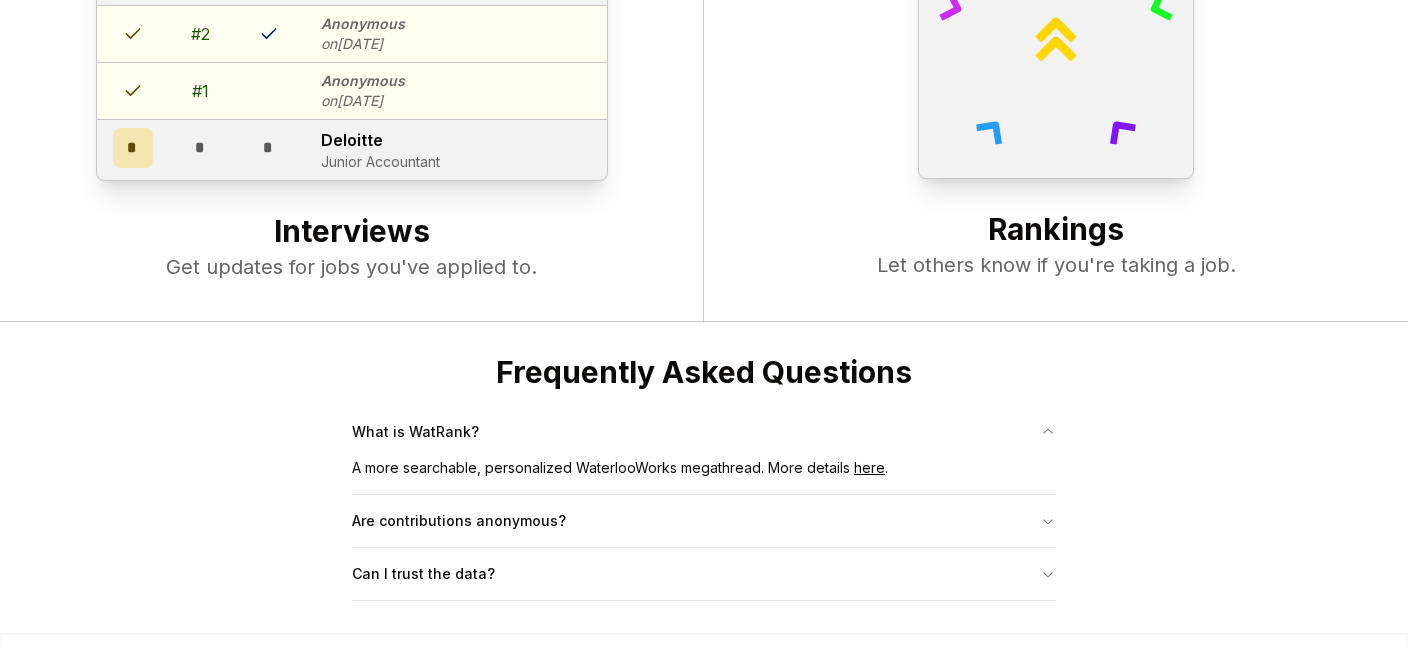 click on "A more searchable, personalized WaterlooWorks megathread. More details   here ." at bounding box center [704, 476] 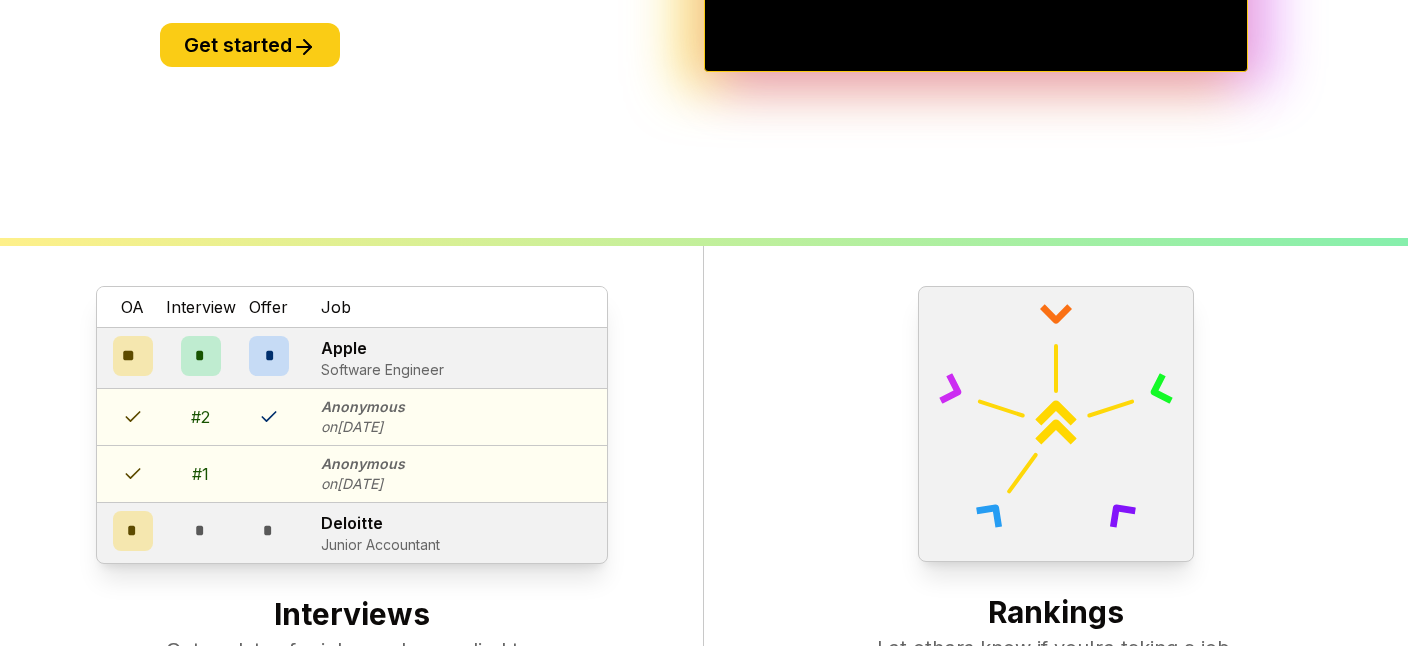 click at bounding box center (1056, 424) 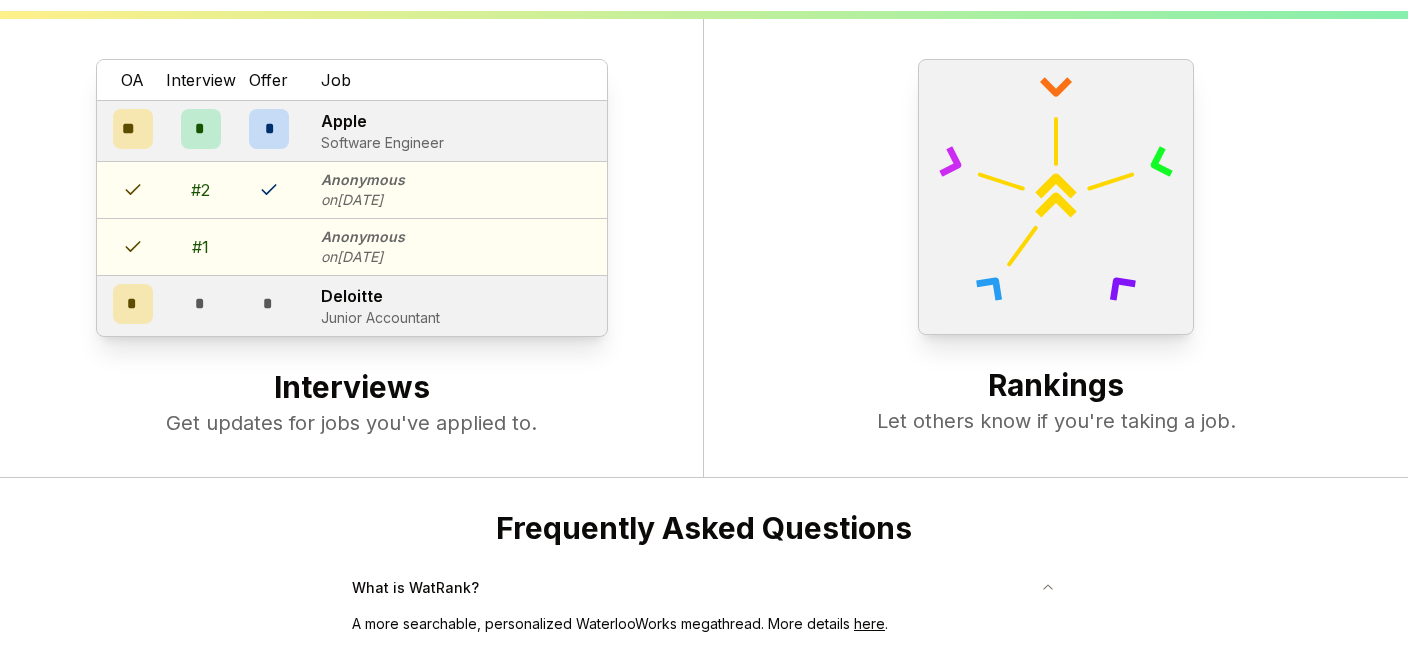 scroll, scrollTop: 0, scrollLeft: 0, axis: both 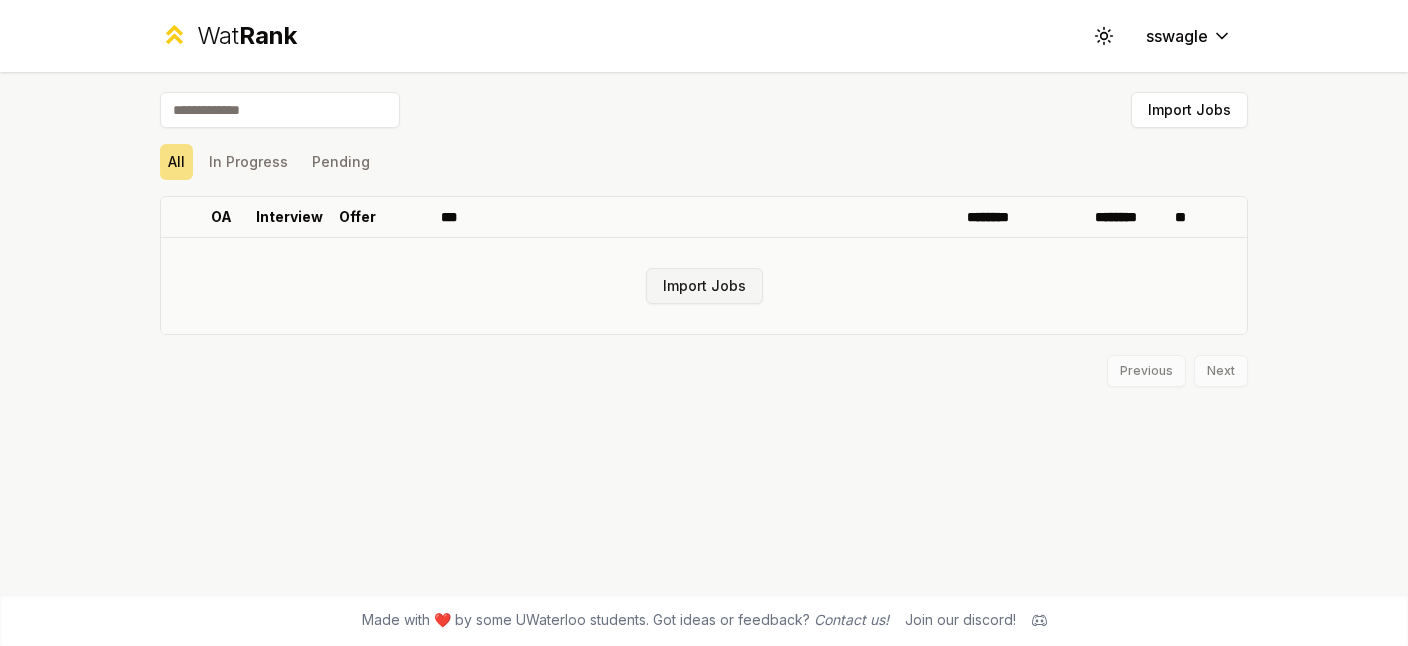 click on "Import Jobs" at bounding box center [704, 286] 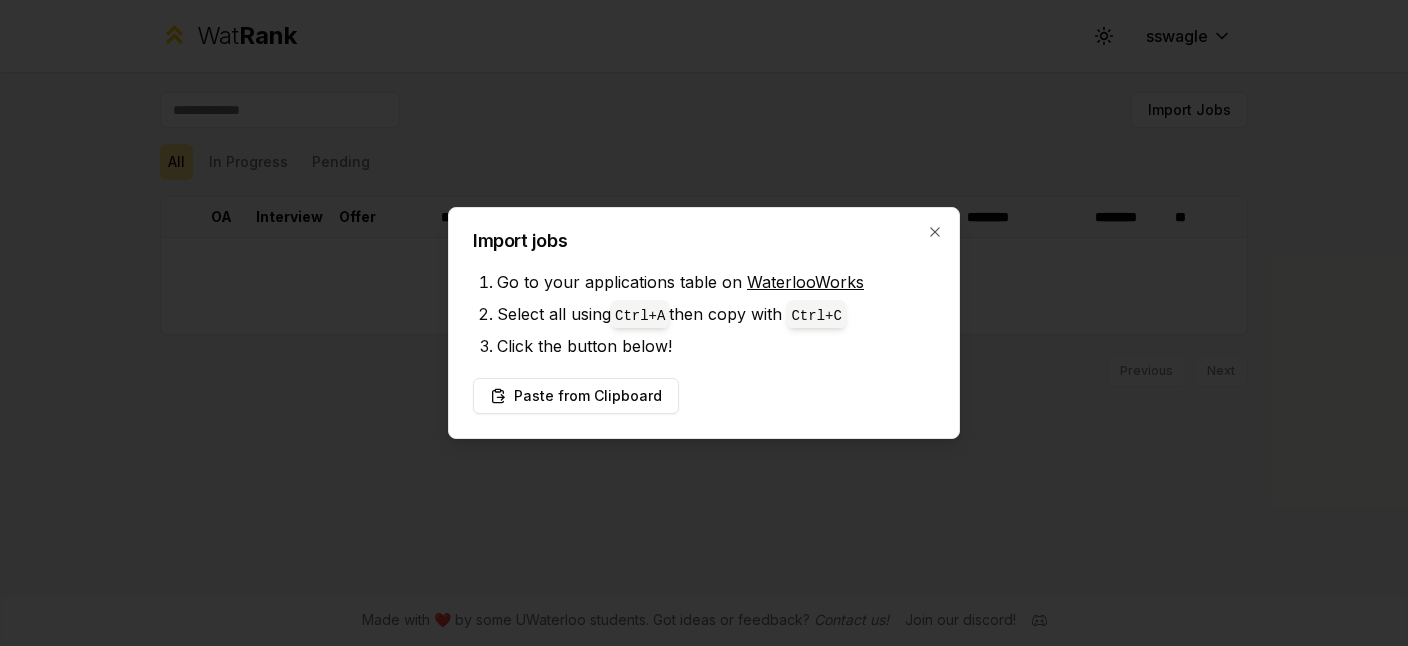 click on "WaterlooWorks" at bounding box center (805, 282) 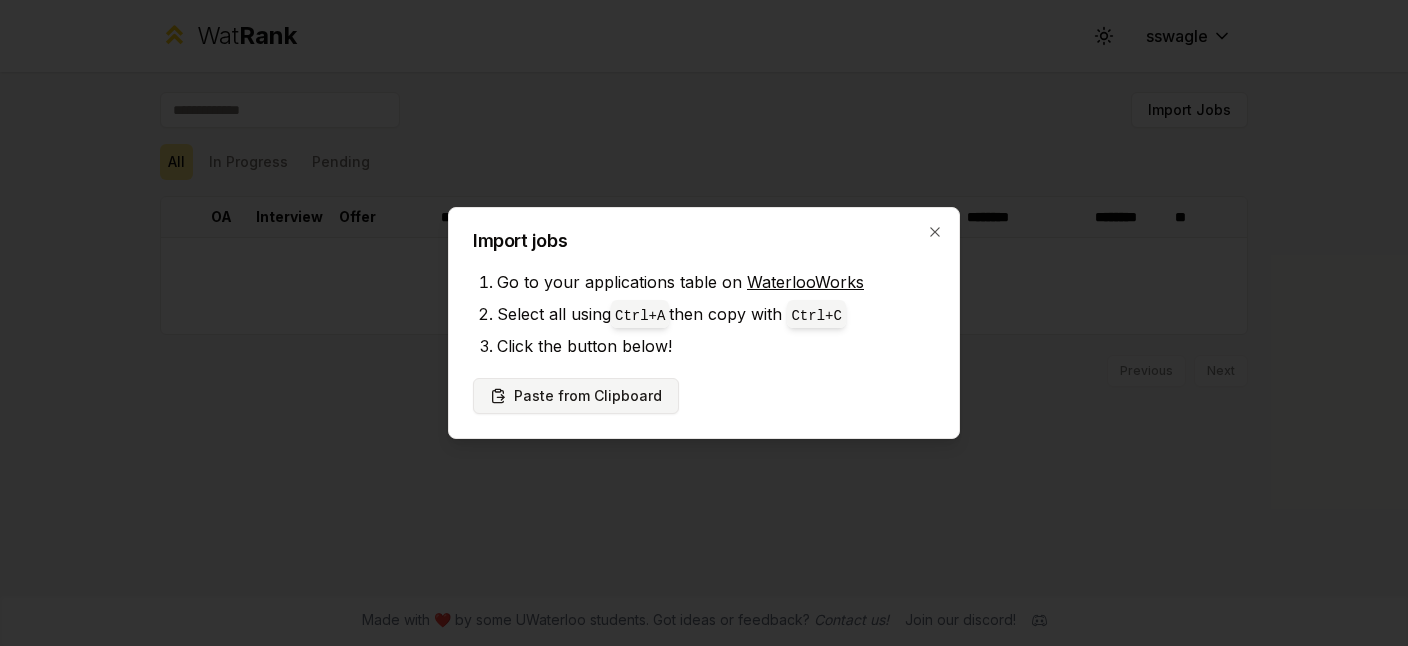 click on "Paste from Clipboard" at bounding box center [576, 396] 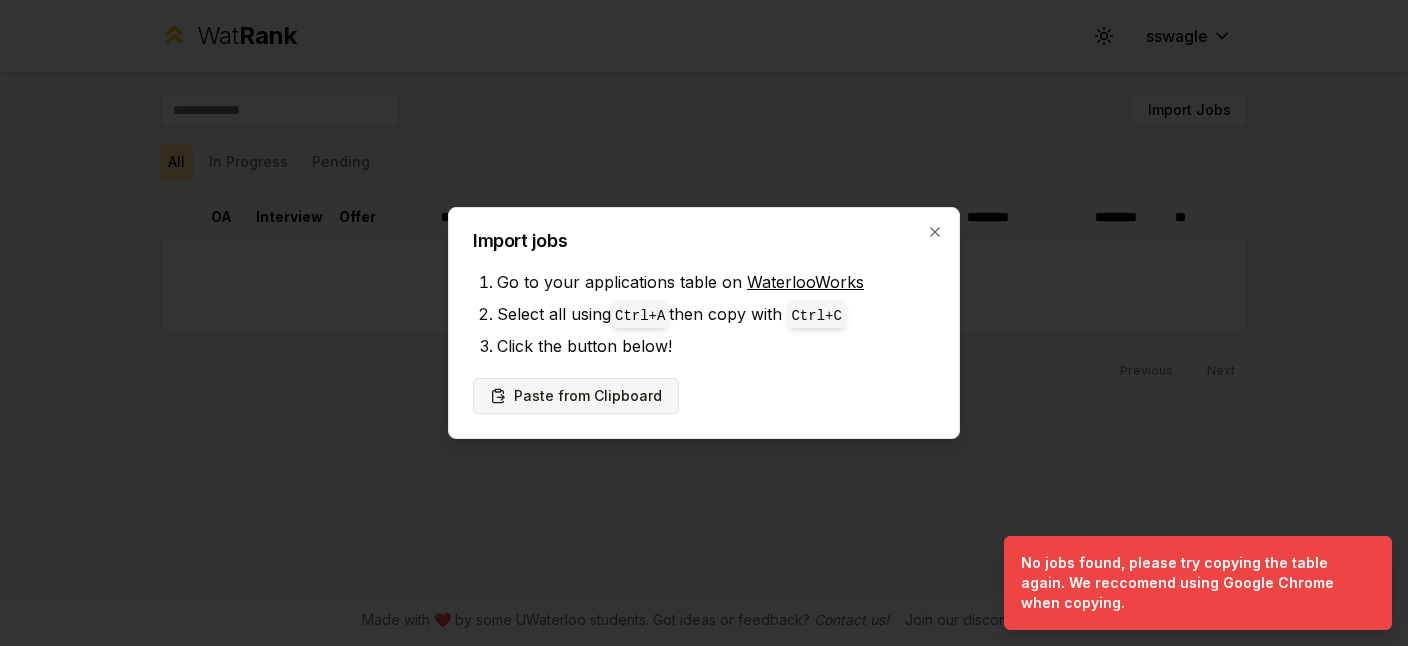 click on "Paste from Clipboard" at bounding box center [576, 396] 